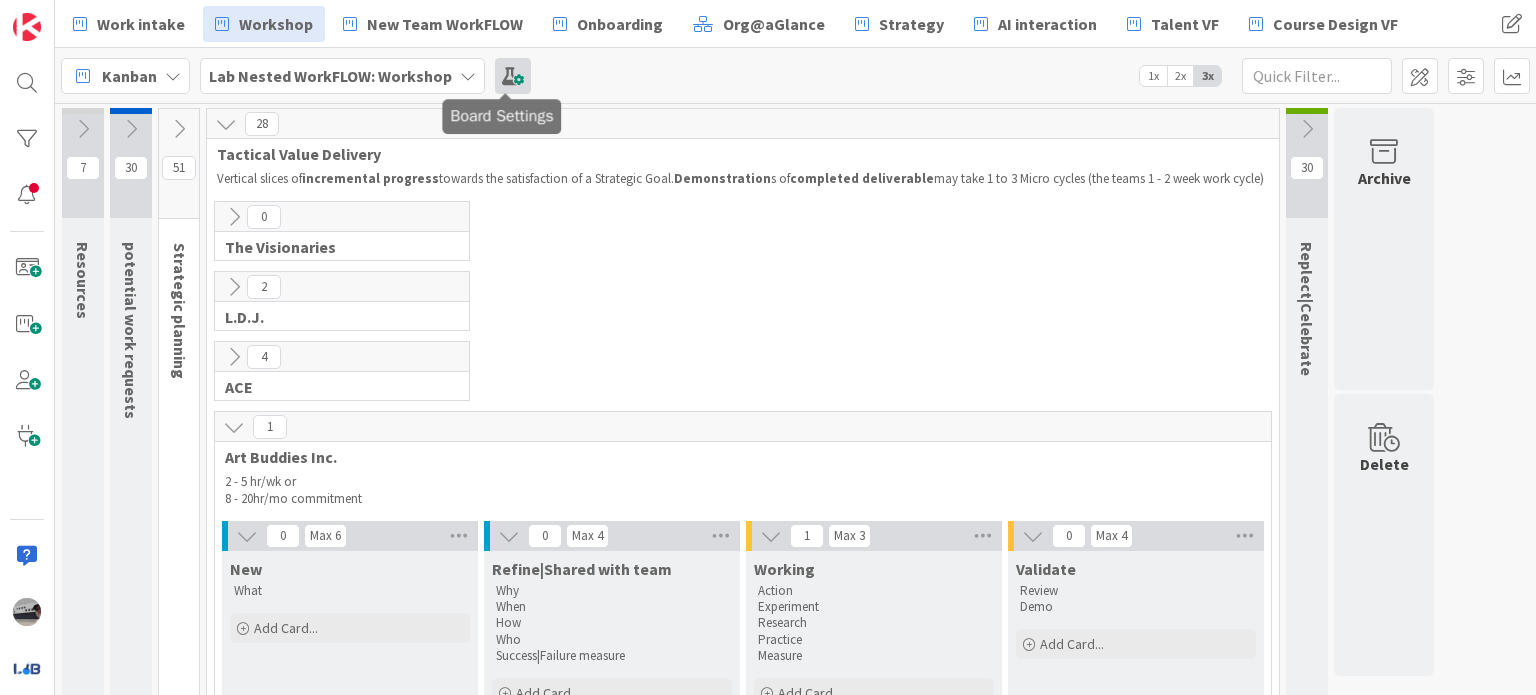 scroll, scrollTop: 0, scrollLeft: 0, axis: both 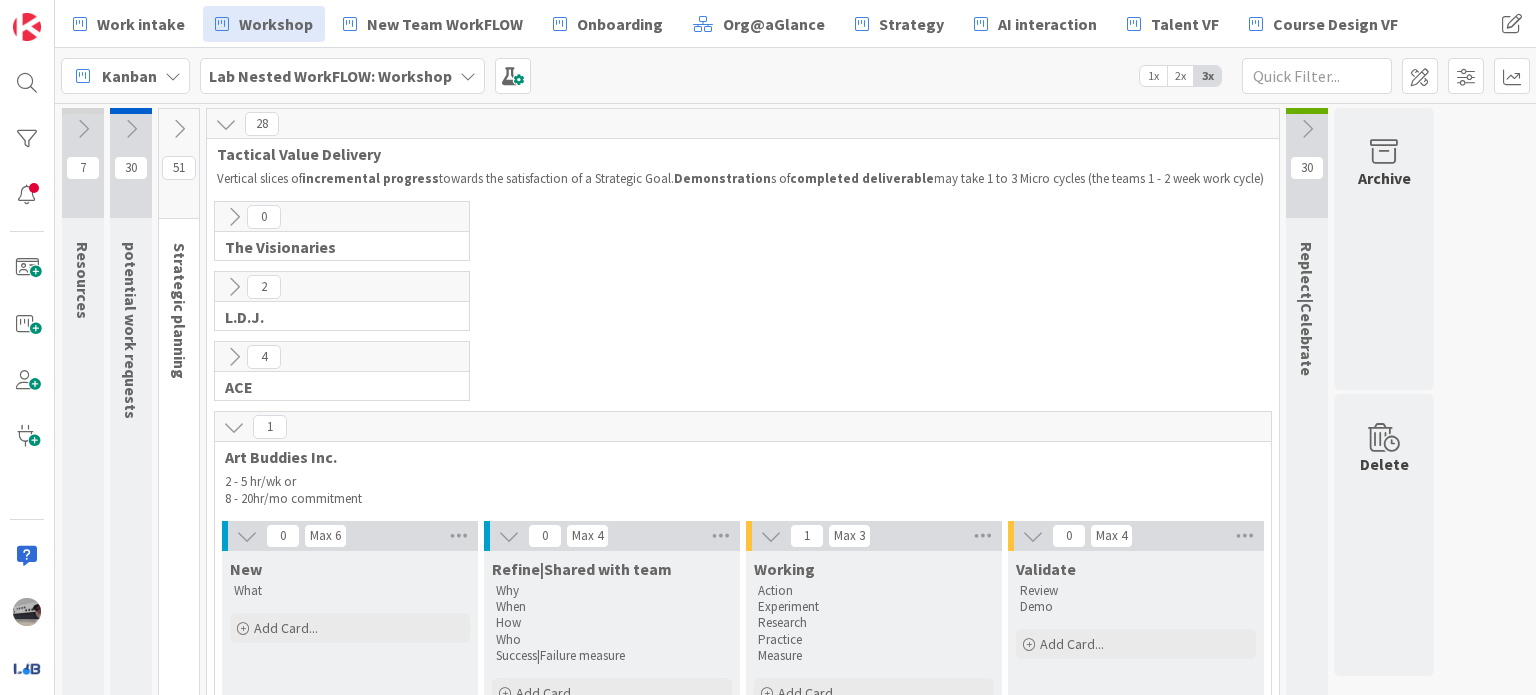 click at bounding box center [179, 129] 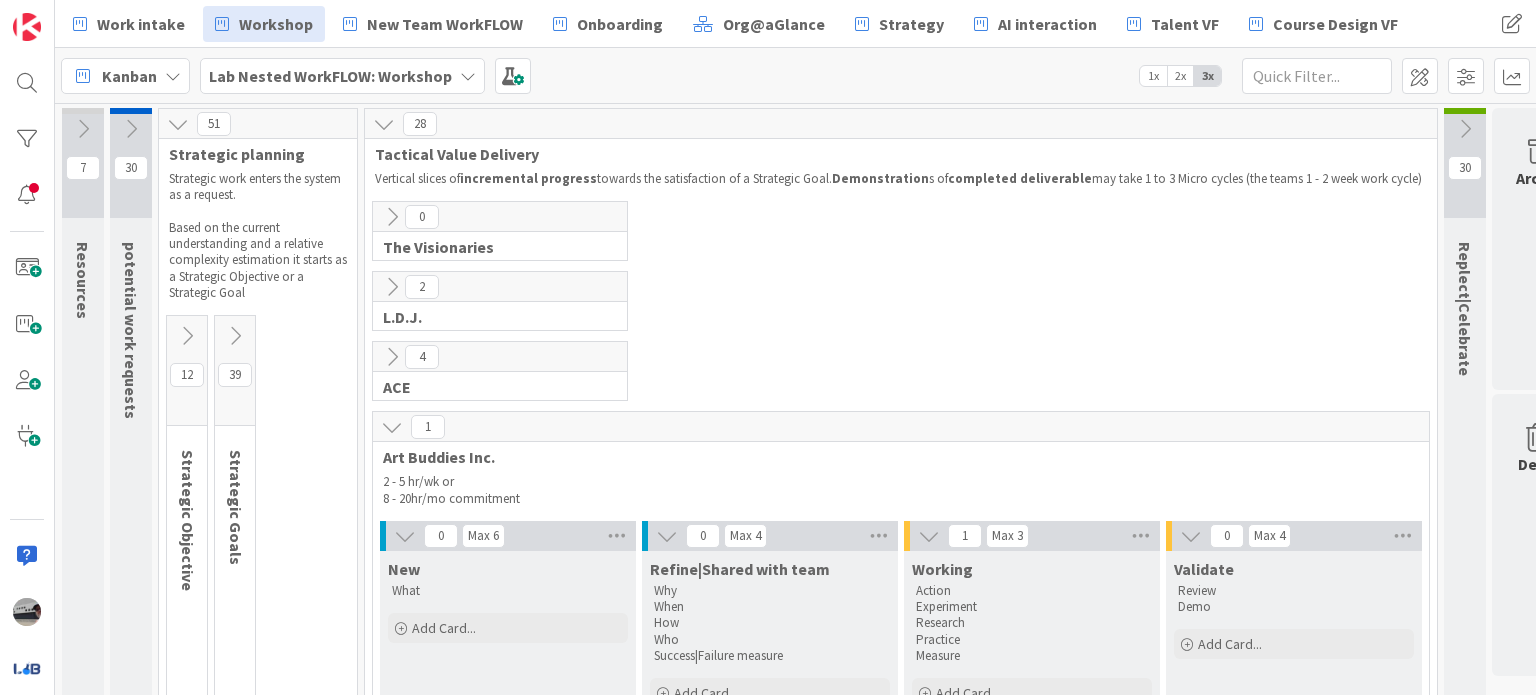 click at bounding box center [235, 336] 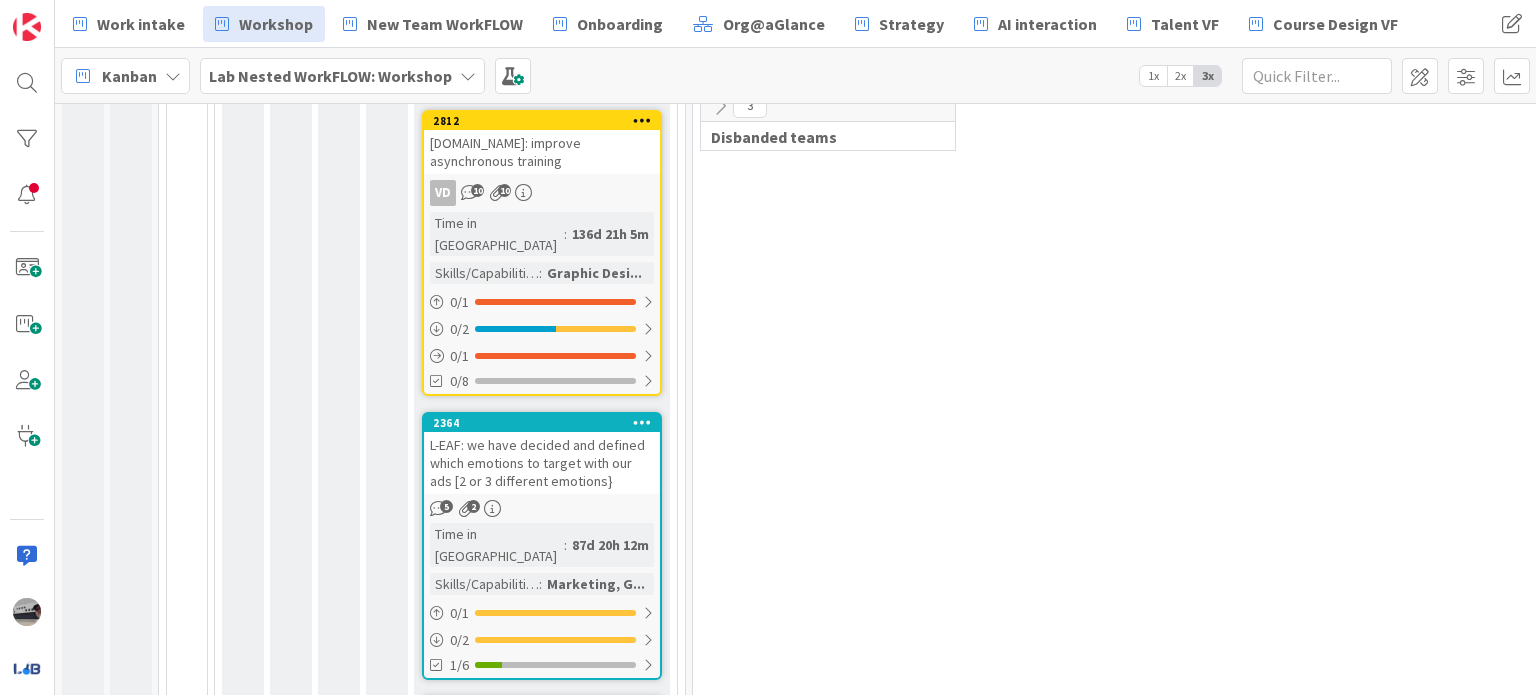 scroll, scrollTop: 2200, scrollLeft: 0, axis: vertical 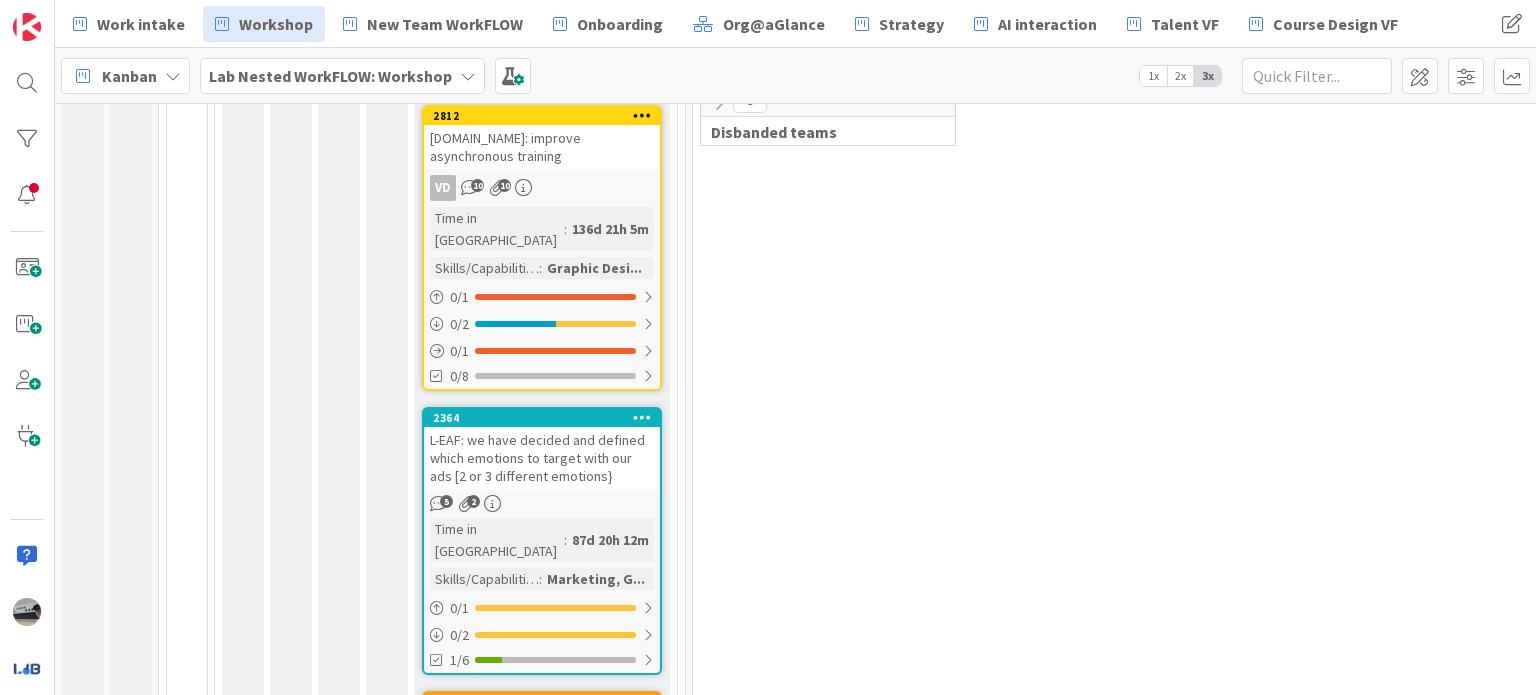 click on "Show More (5)" at bounding box center [542, 903] 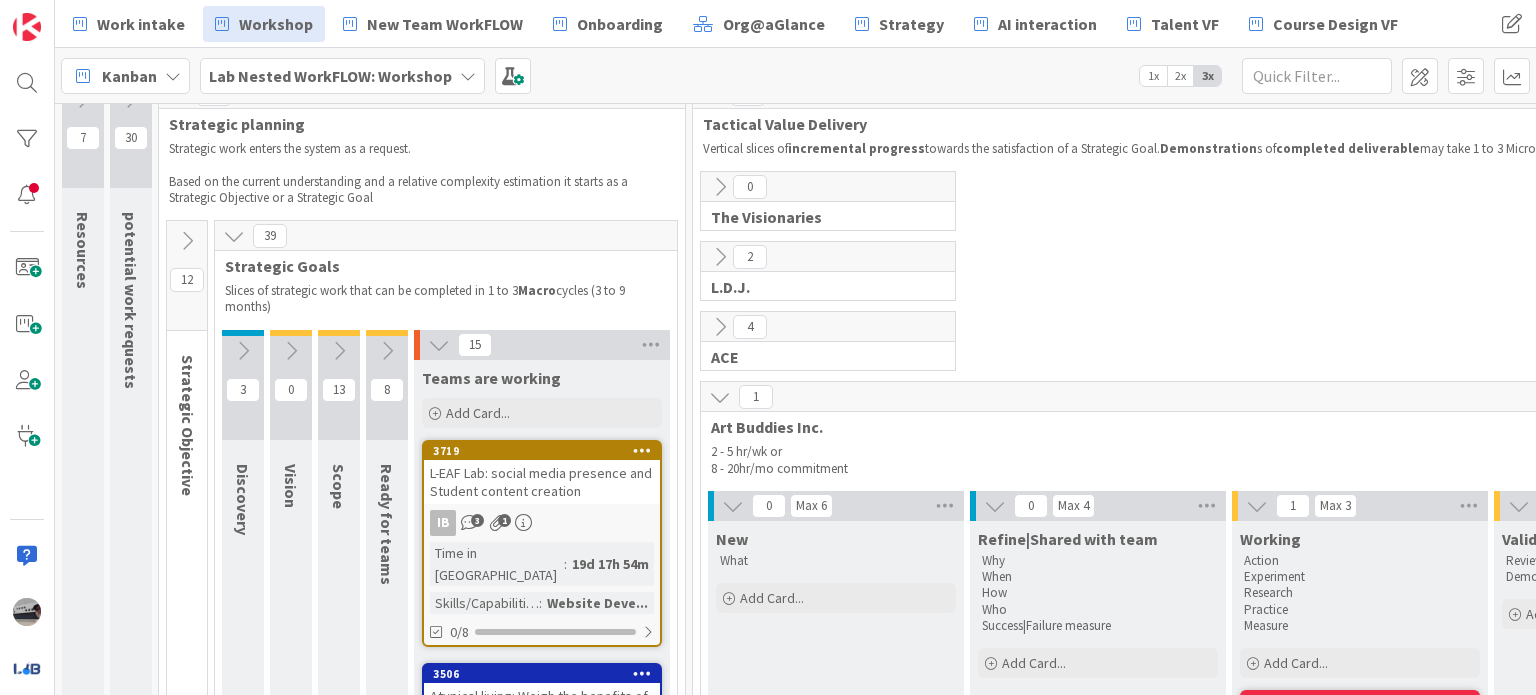 scroll, scrollTop: 0, scrollLeft: 0, axis: both 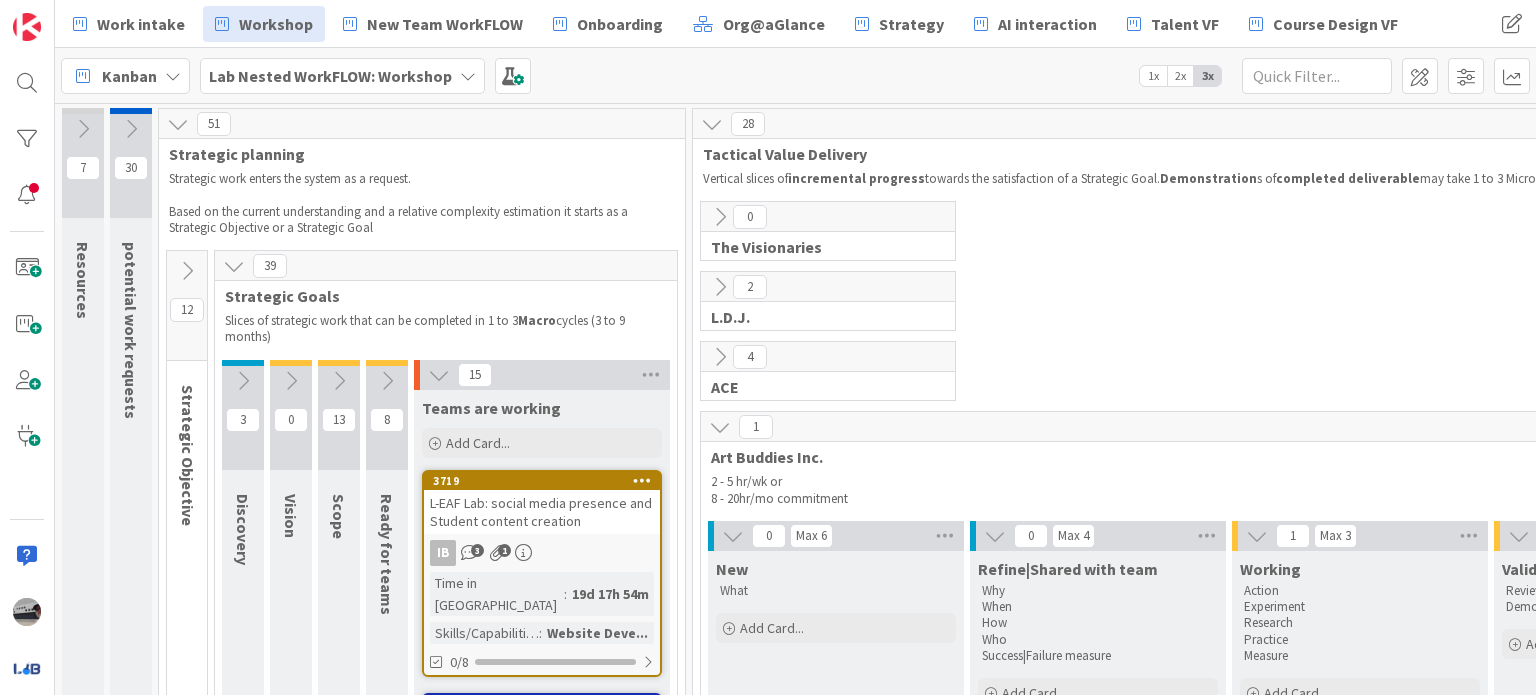 click at bounding box center (387, 381) 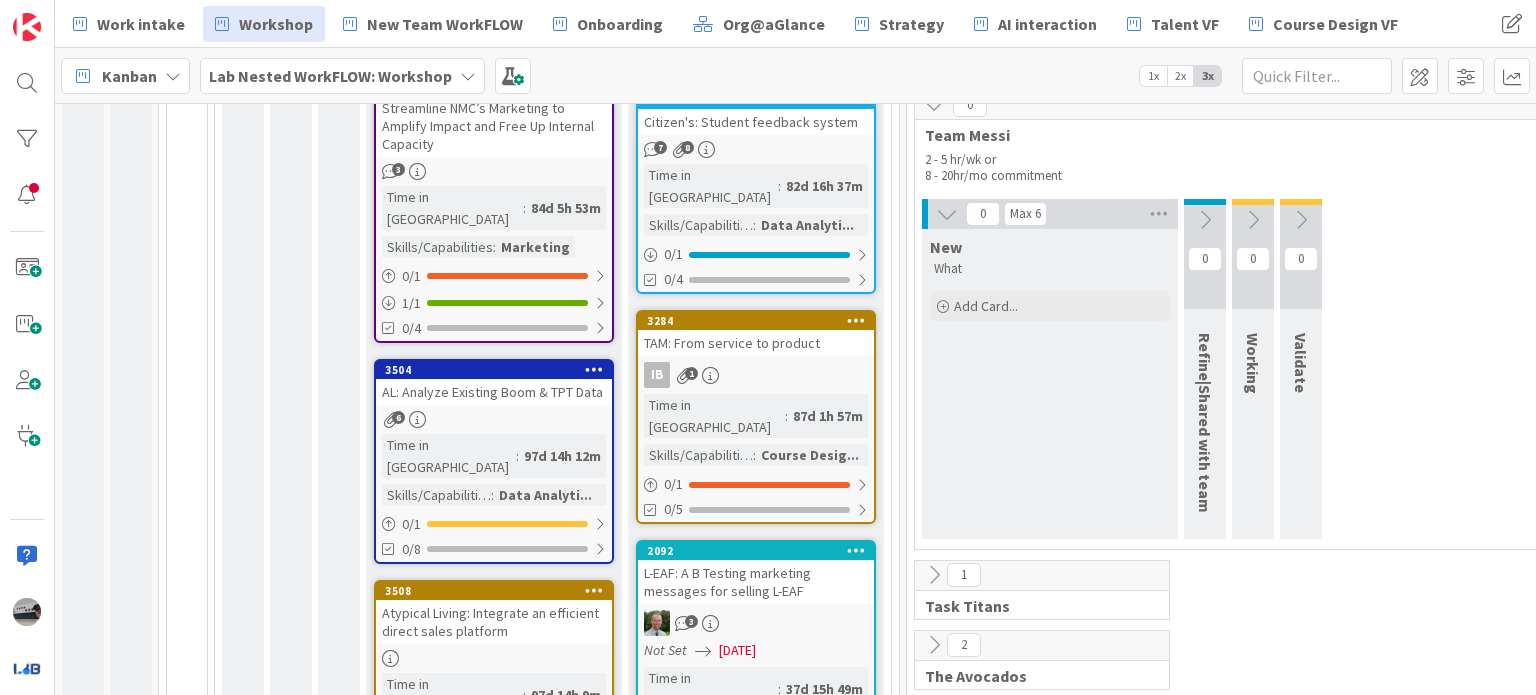scroll, scrollTop: 1200, scrollLeft: 0, axis: vertical 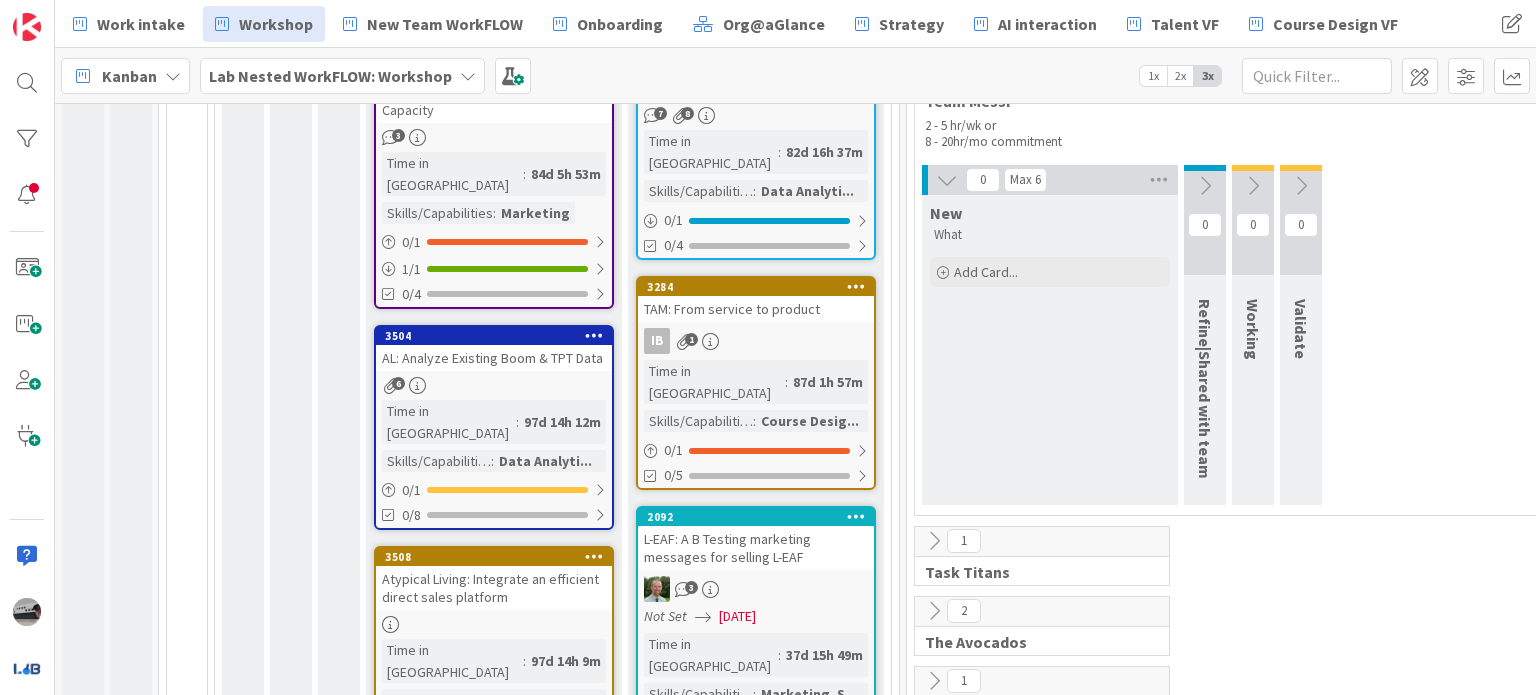 click on "Atypical Living: Integrate an efficient direct sales platform" at bounding box center (494, 588) 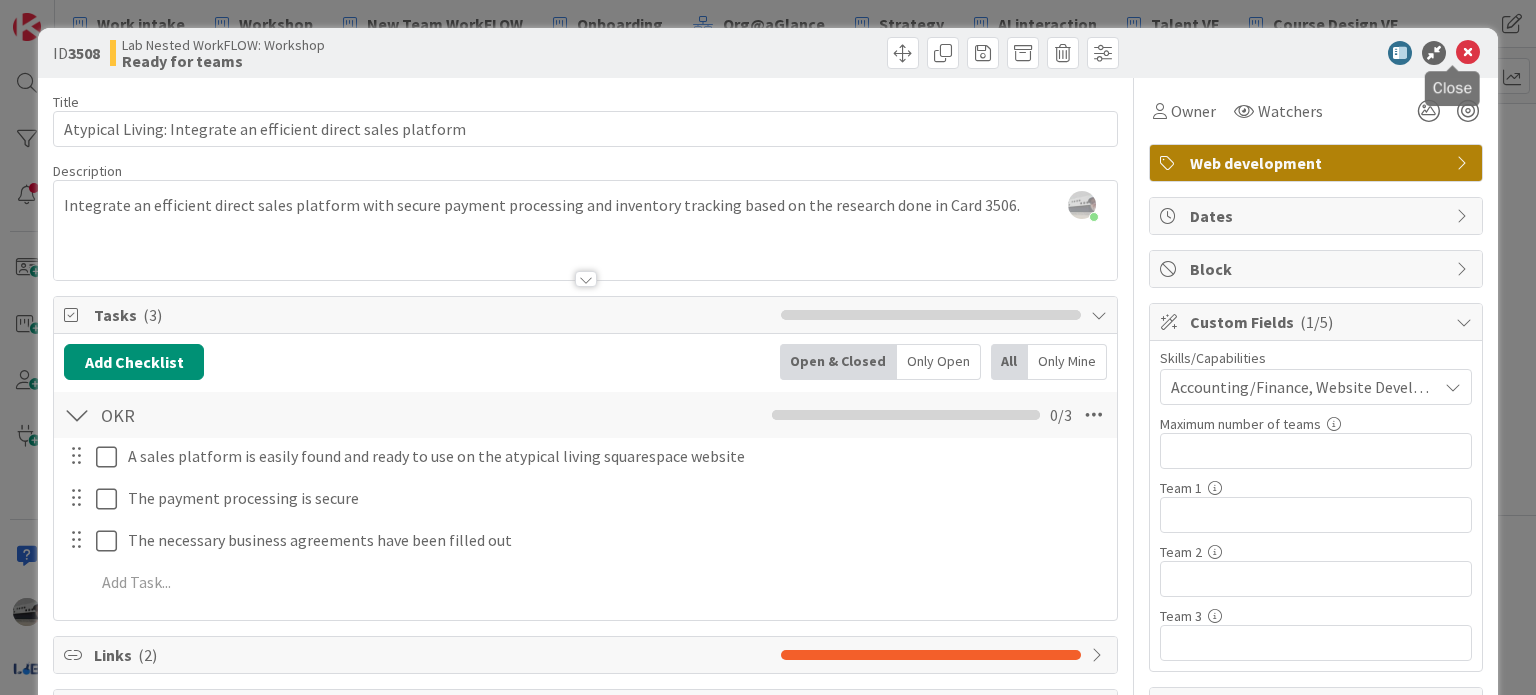 click at bounding box center (1468, 53) 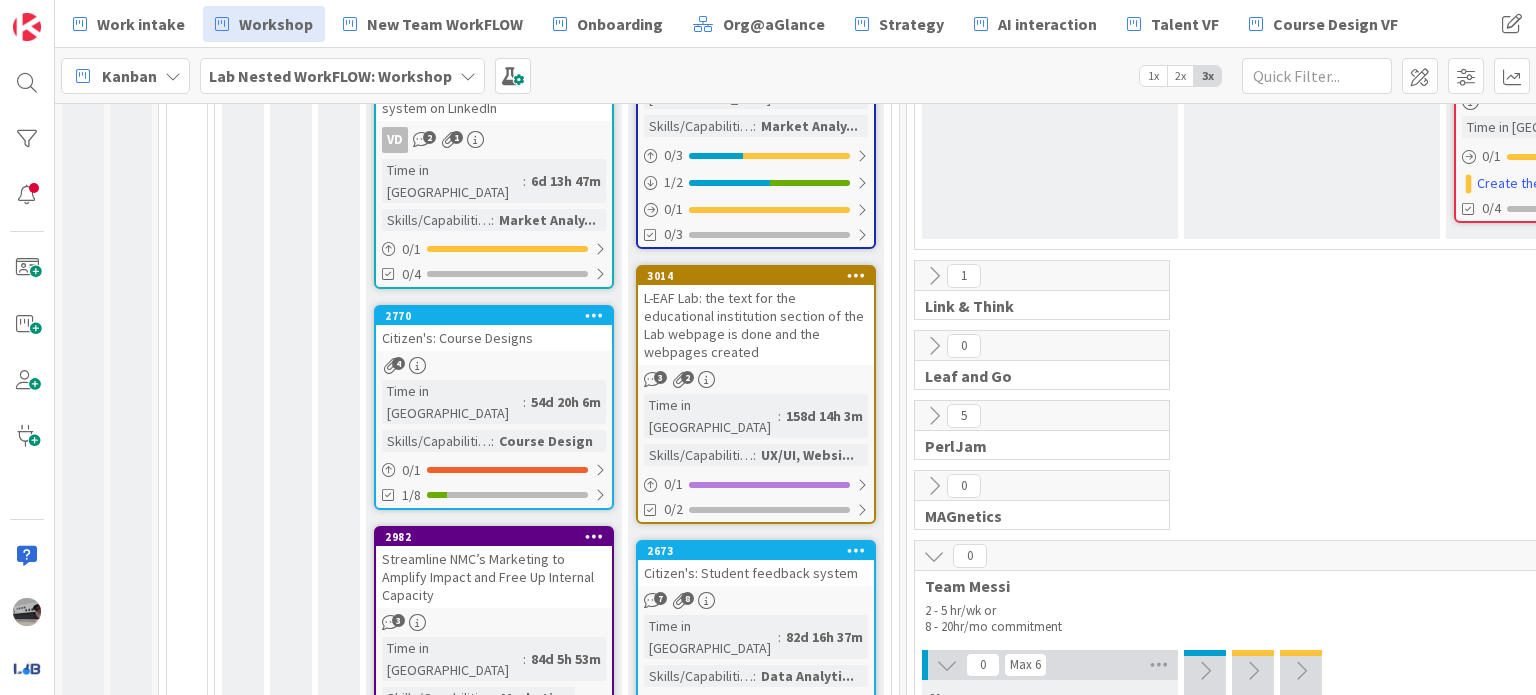 scroll, scrollTop: 600, scrollLeft: 0, axis: vertical 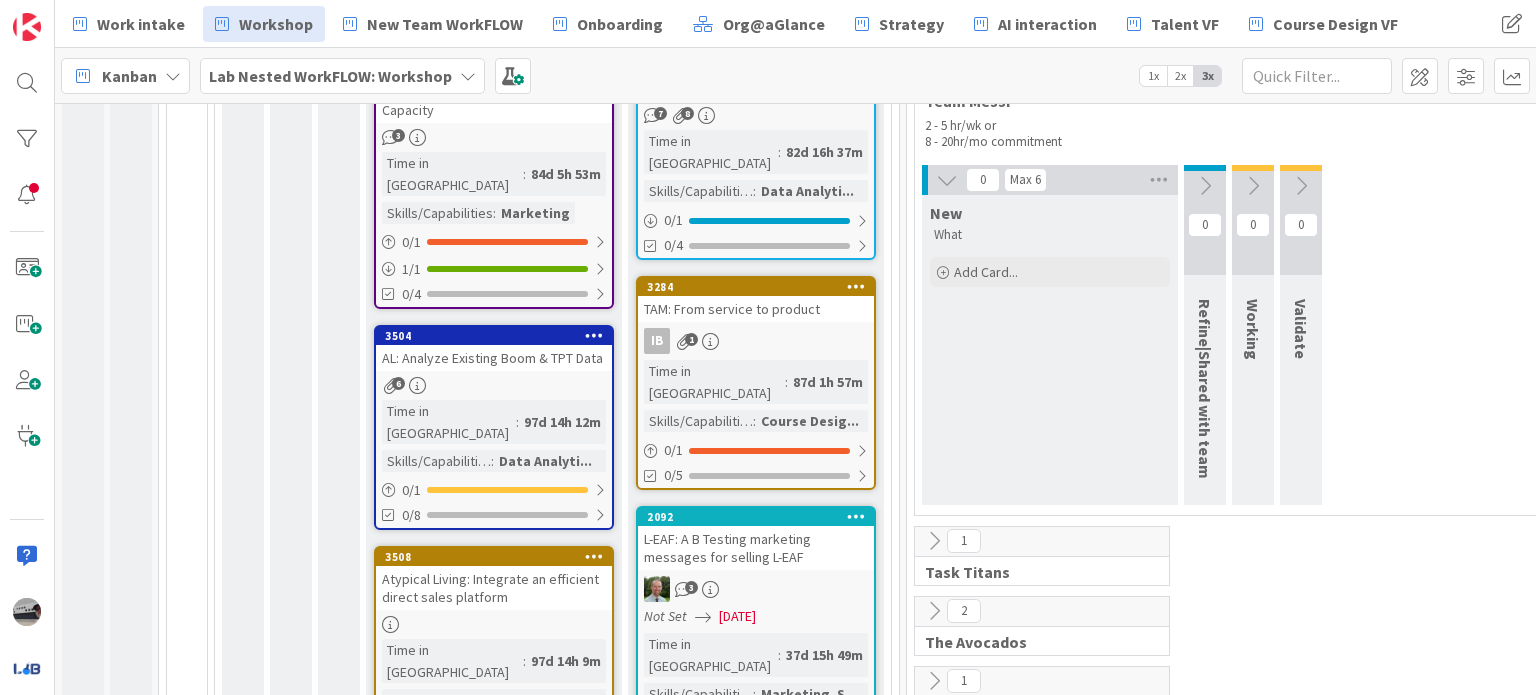 click on "Atypical Living: Integrate an efficient direct sales platform" at bounding box center [494, 588] 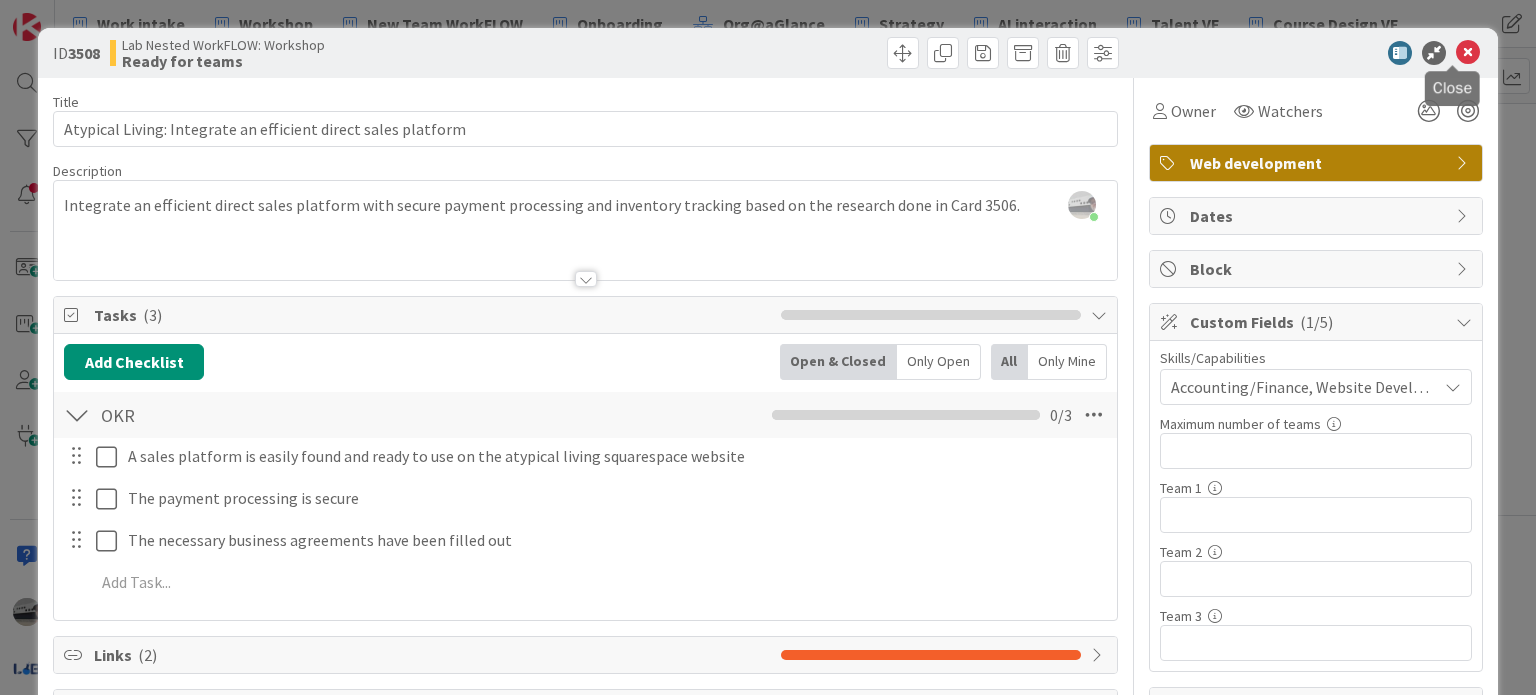 click at bounding box center [1468, 53] 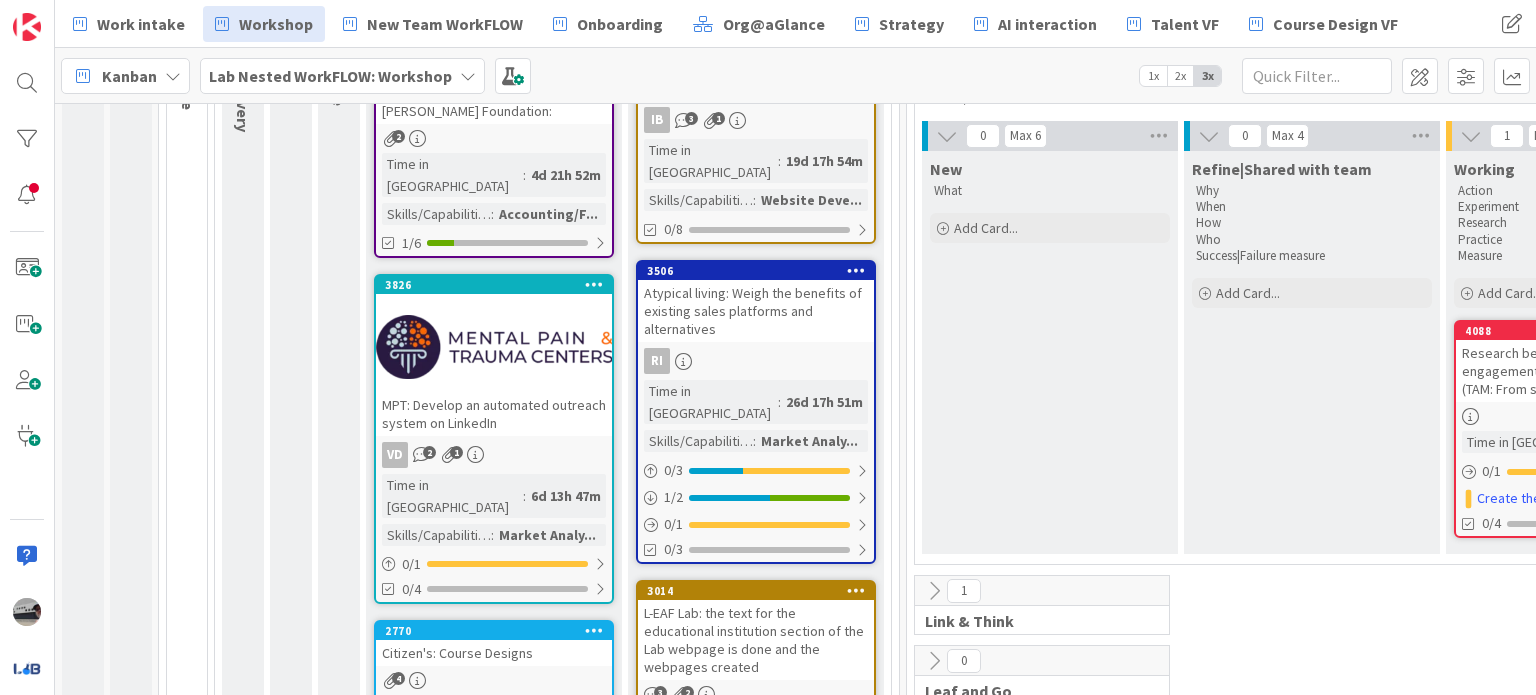 scroll, scrollTop: 0, scrollLeft: 0, axis: both 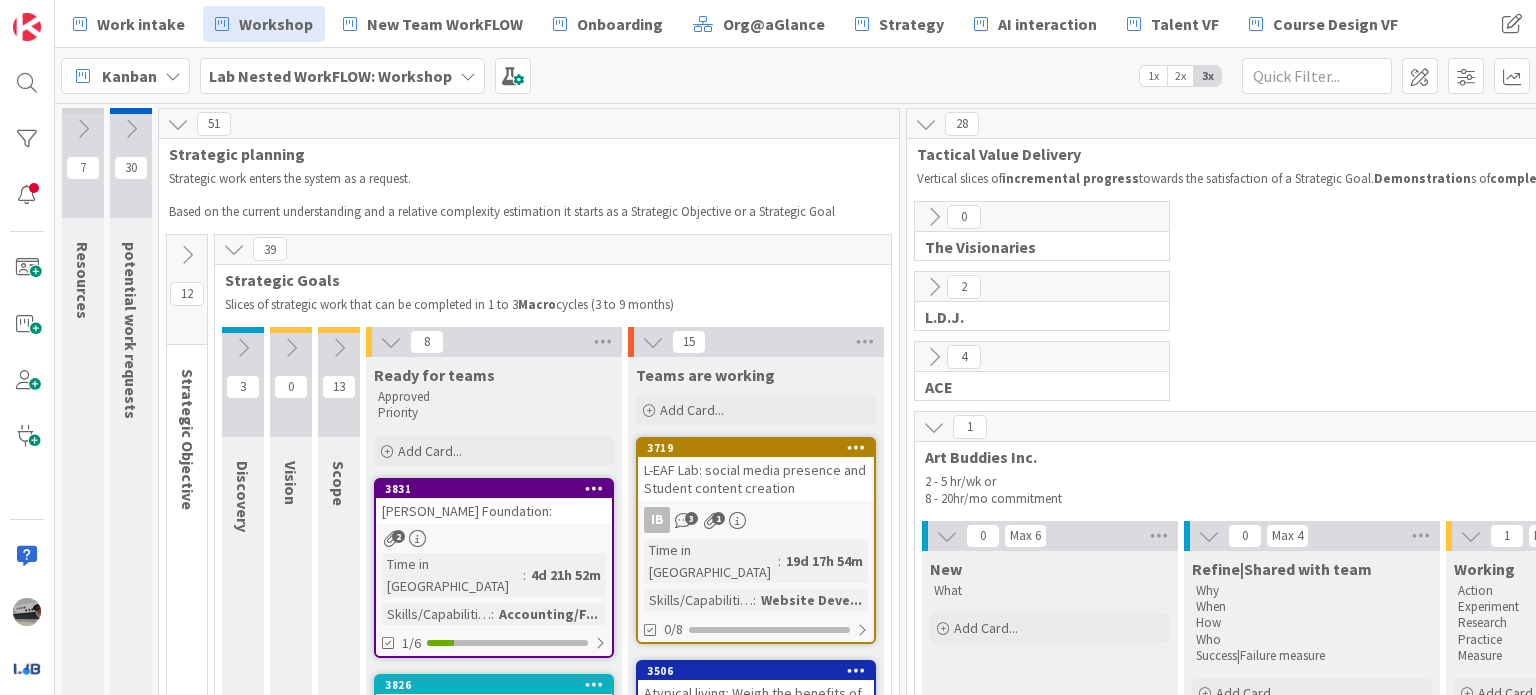 click at bounding box center (391, 342) 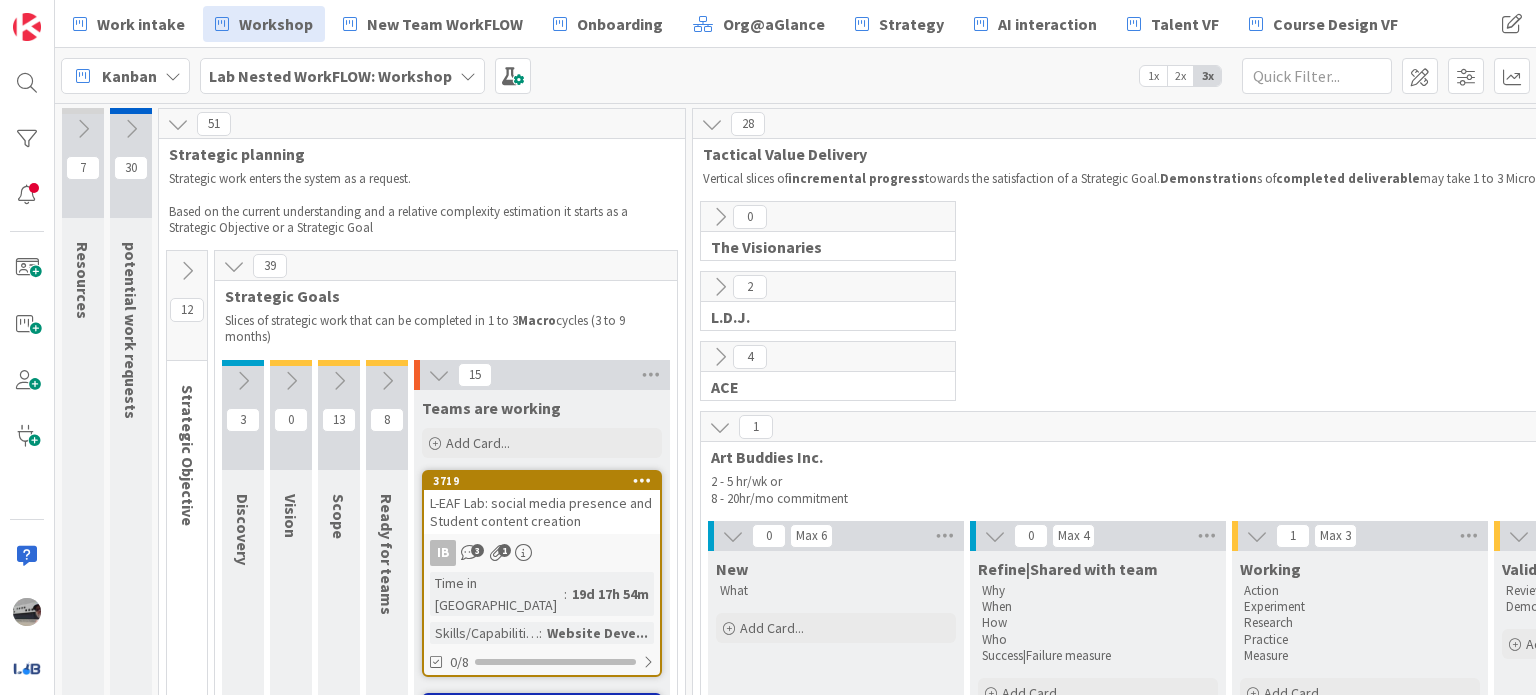click at bounding box center (439, 375) 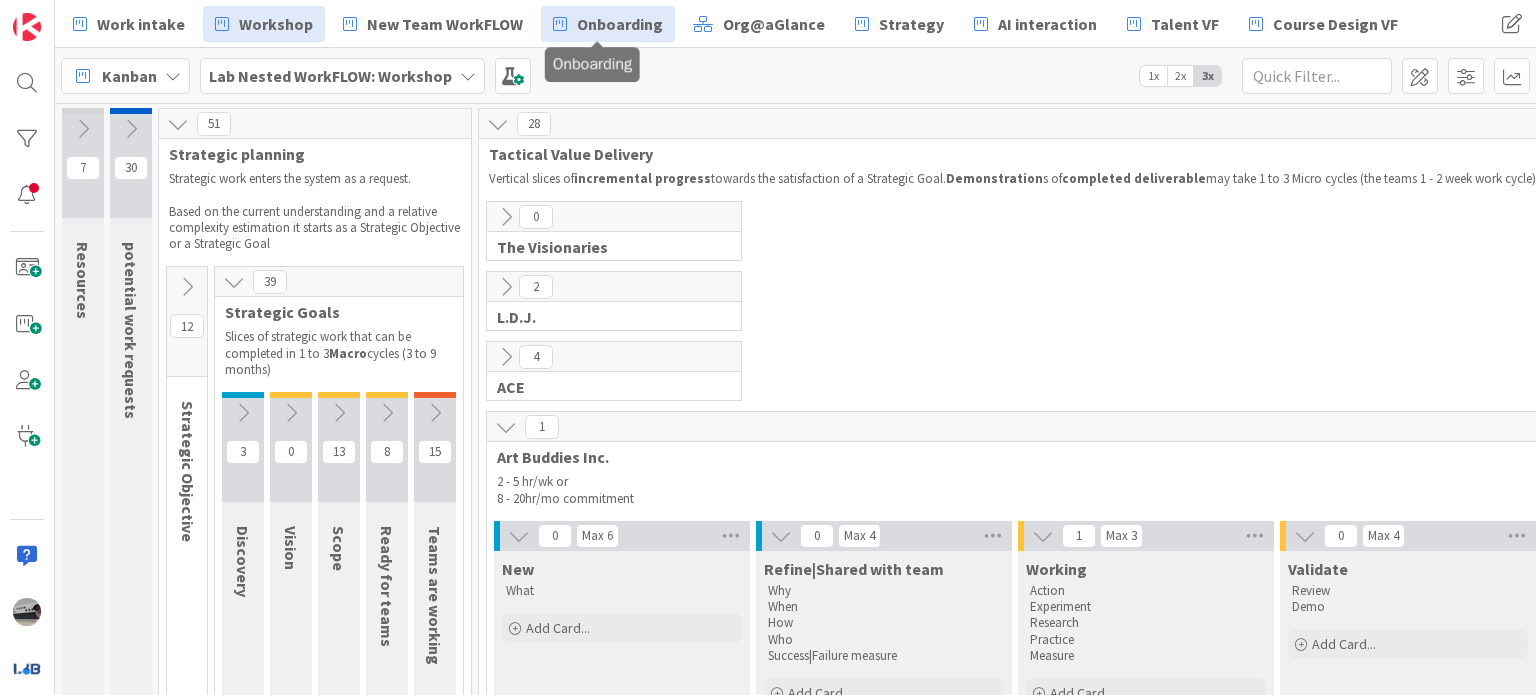 click on "Onboarding" at bounding box center [620, 24] 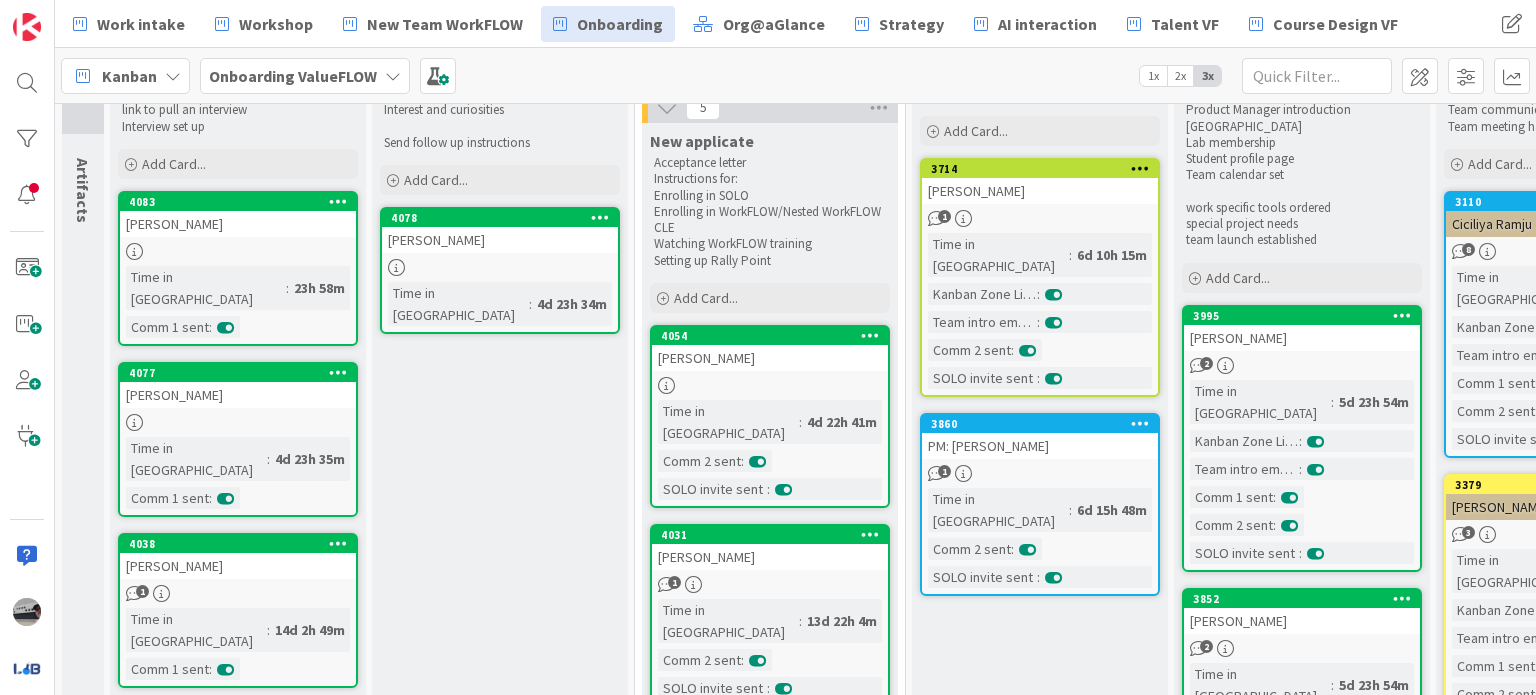 scroll, scrollTop: 0, scrollLeft: 0, axis: both 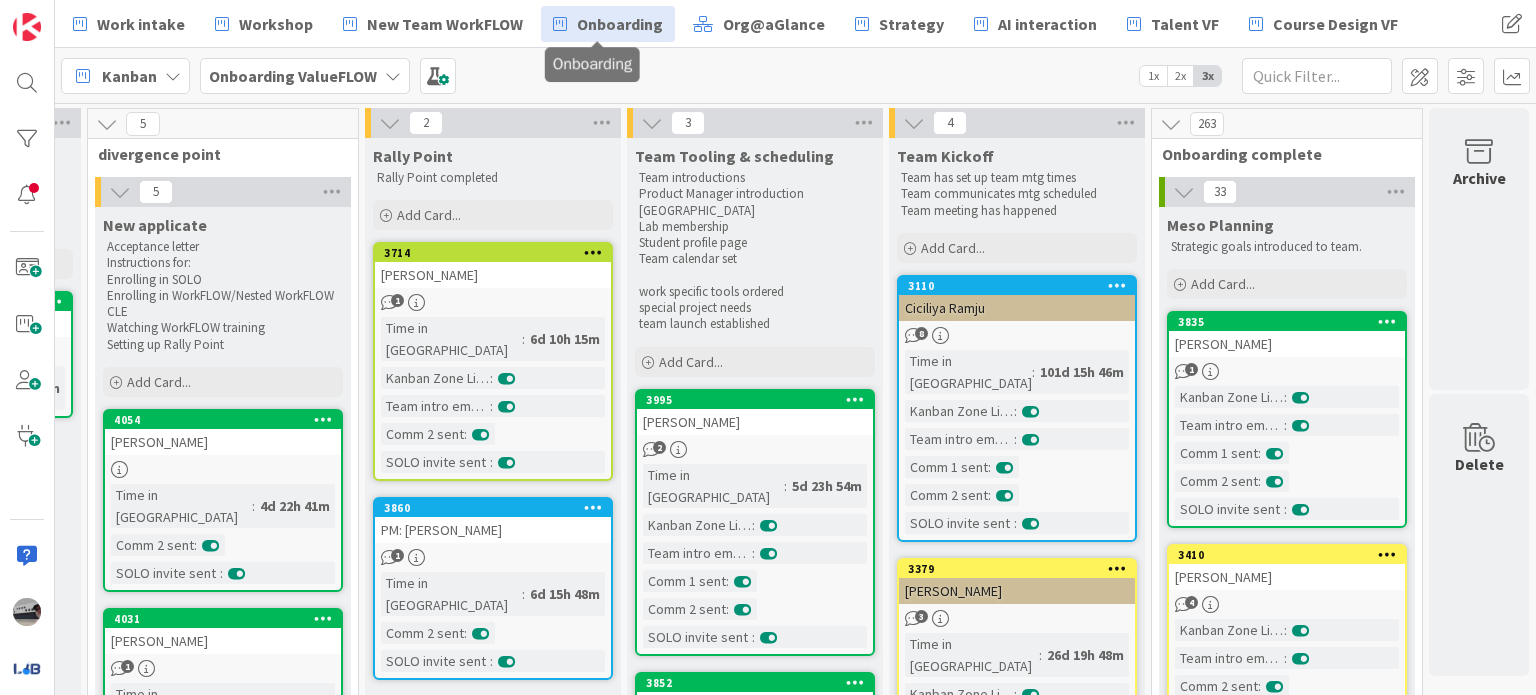 click at bounding box center [914, 123] 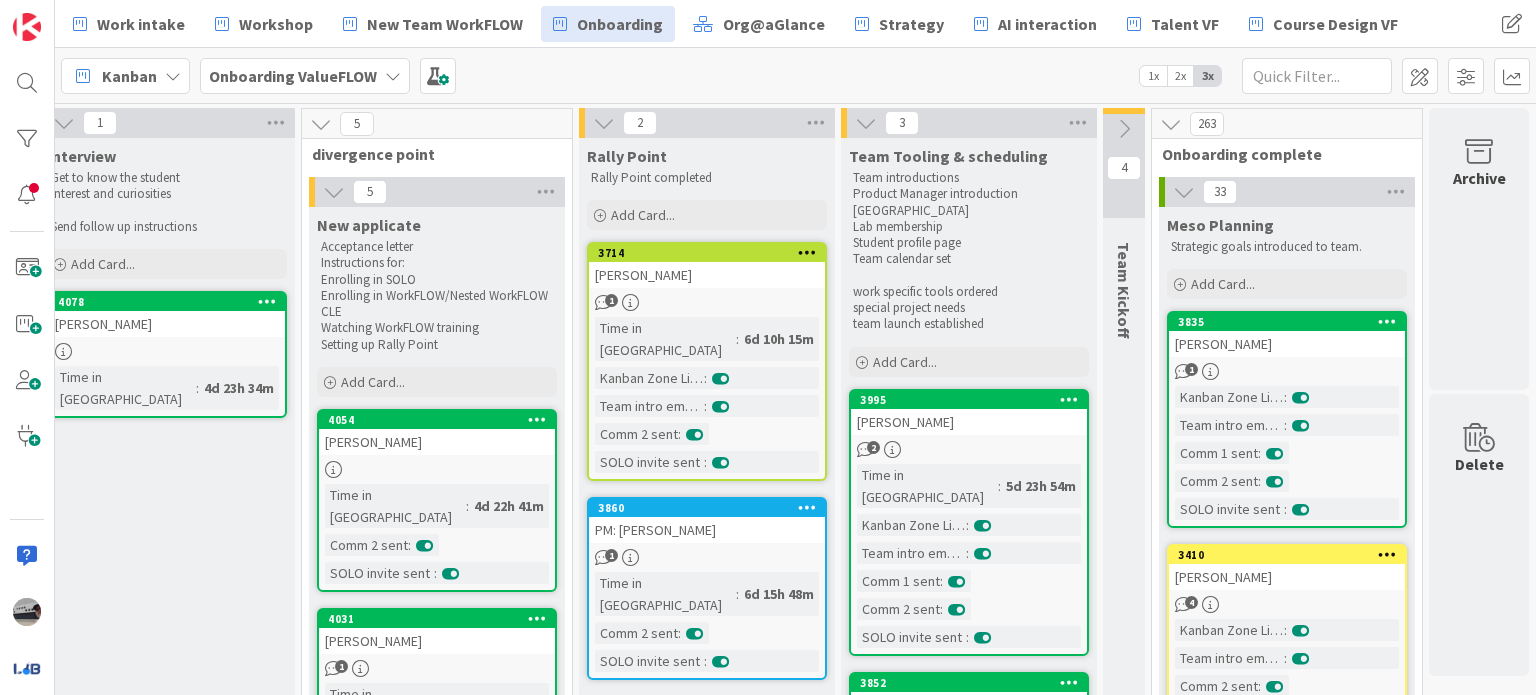 scroll, scrollTop: 0, scrollLeft: 348, axis: horizontal 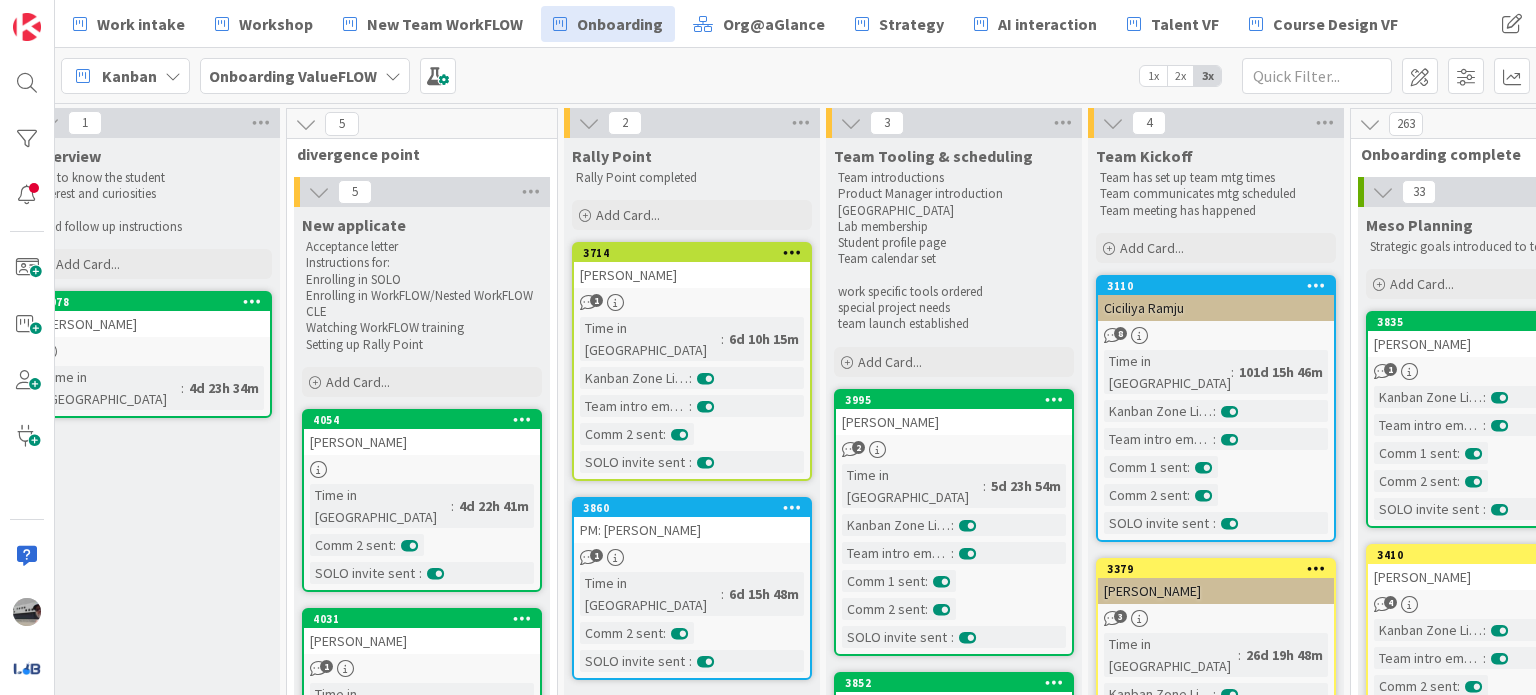 click at bounding box center (1113, 123) 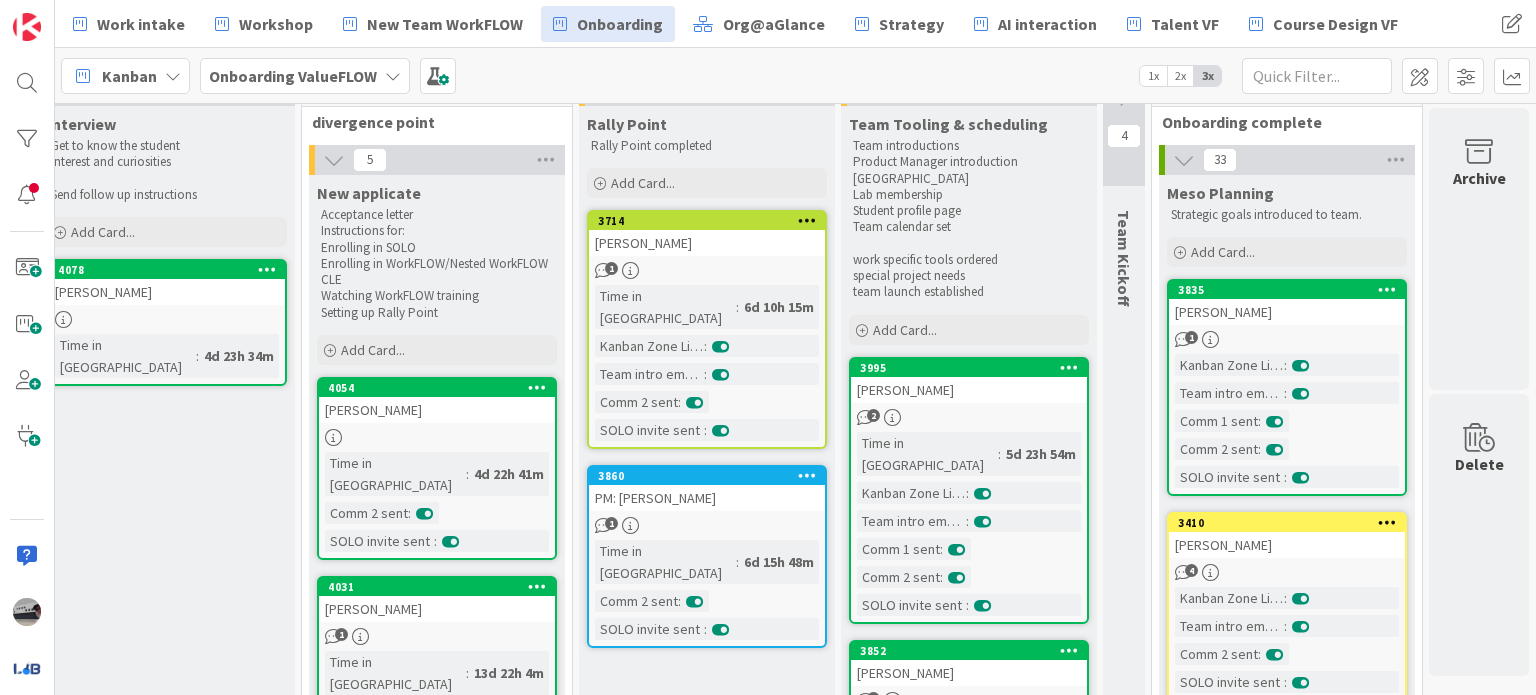 scroll, scrollTop: 0, scrollLeft: 347, axis: horizontal 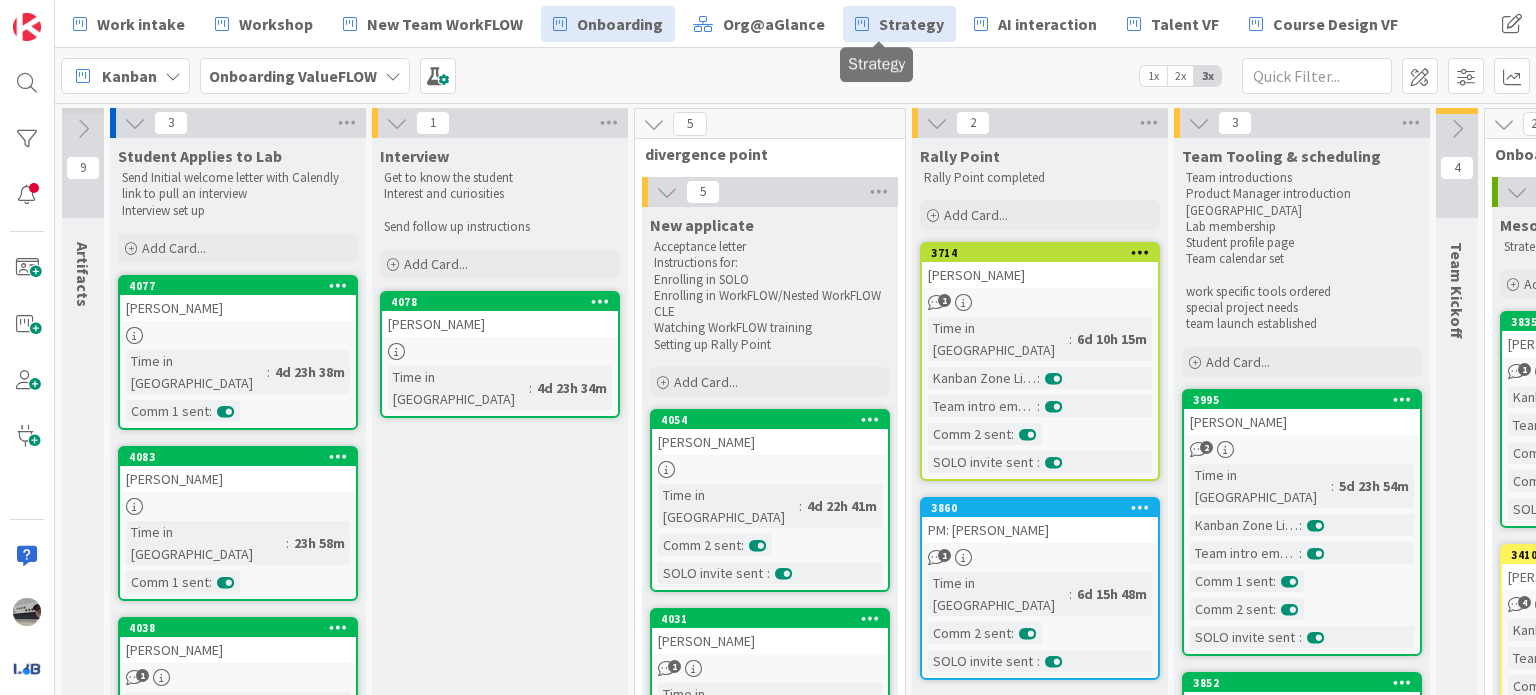 click on "Strategy" at bounding box center [911, 24] 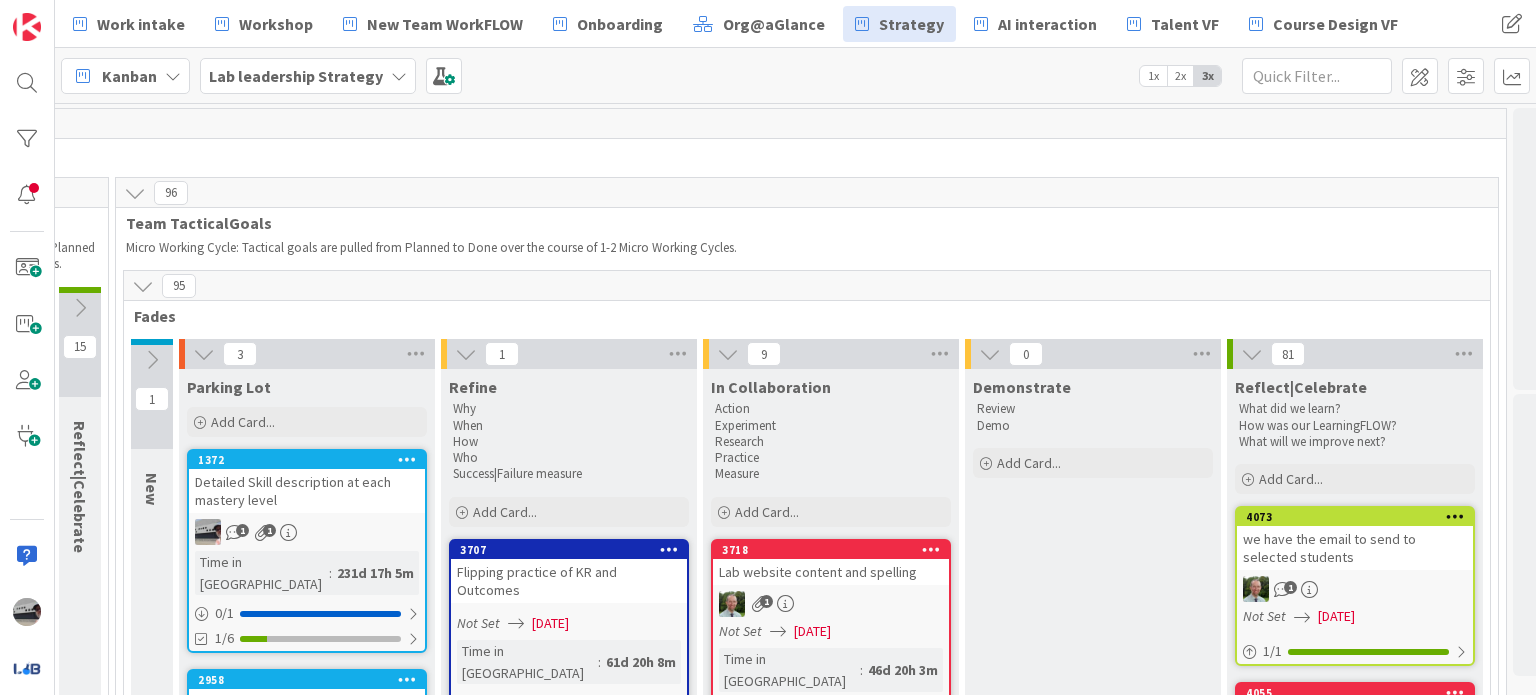 scroll, scrollTop: 0, scrollLeft: 970, axis: horizontal 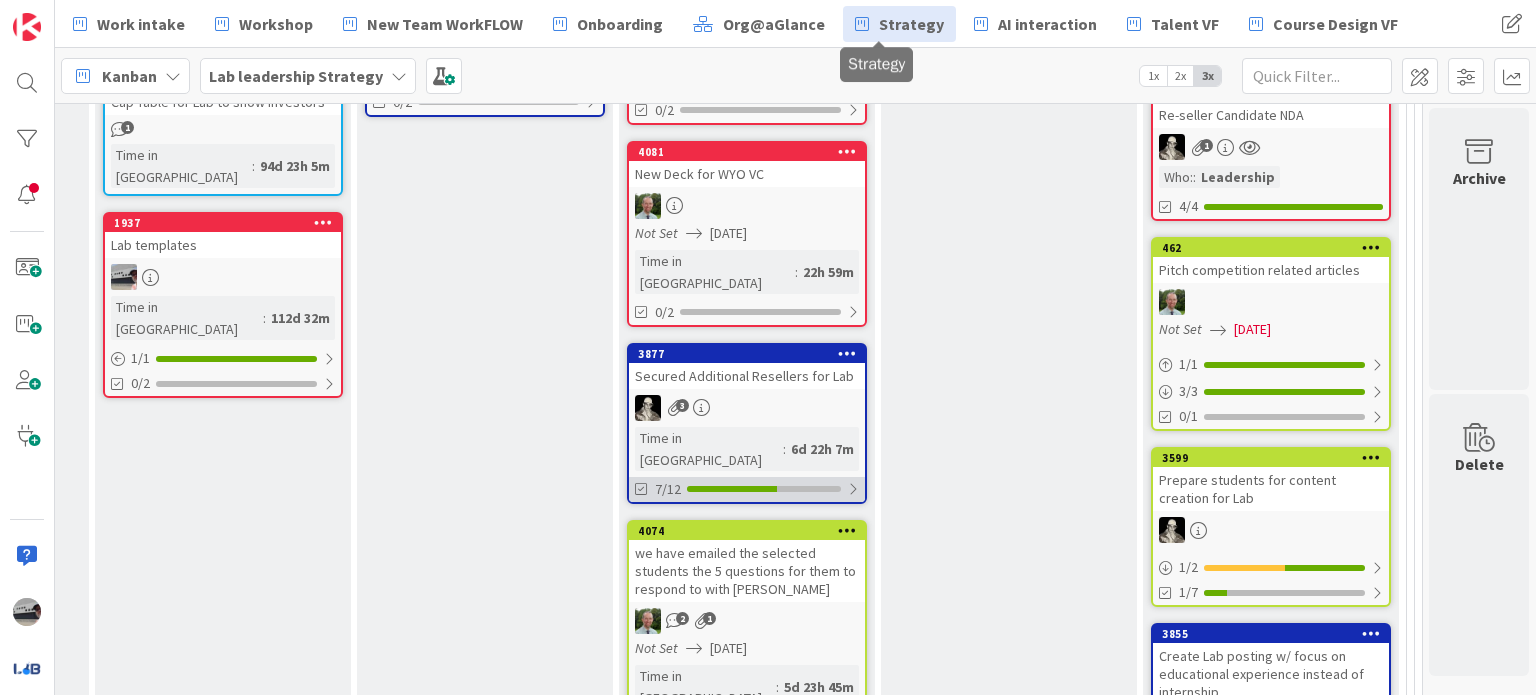 click on "7/12" at bounding box center (747, 489) 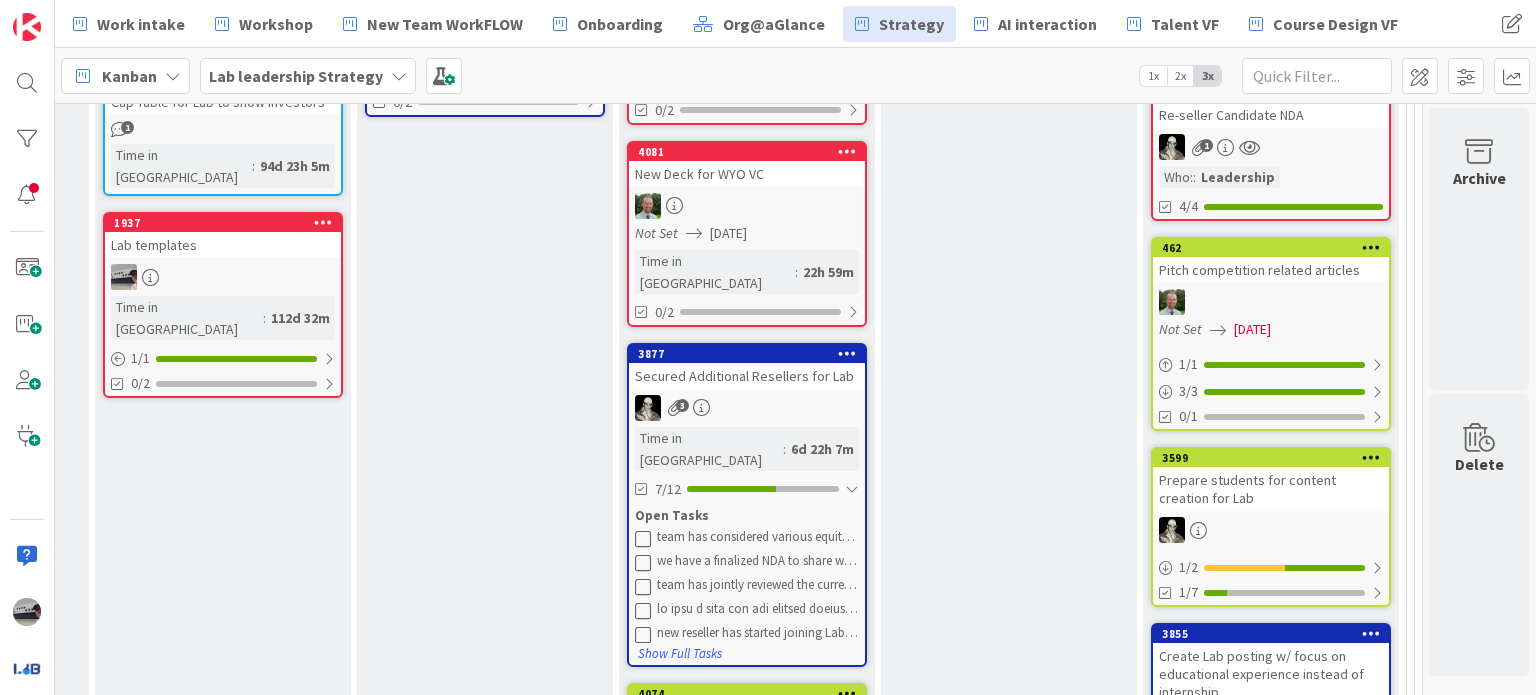 click on "Secured Additional Resellers for  Lab" at bounding box center [747, 376] 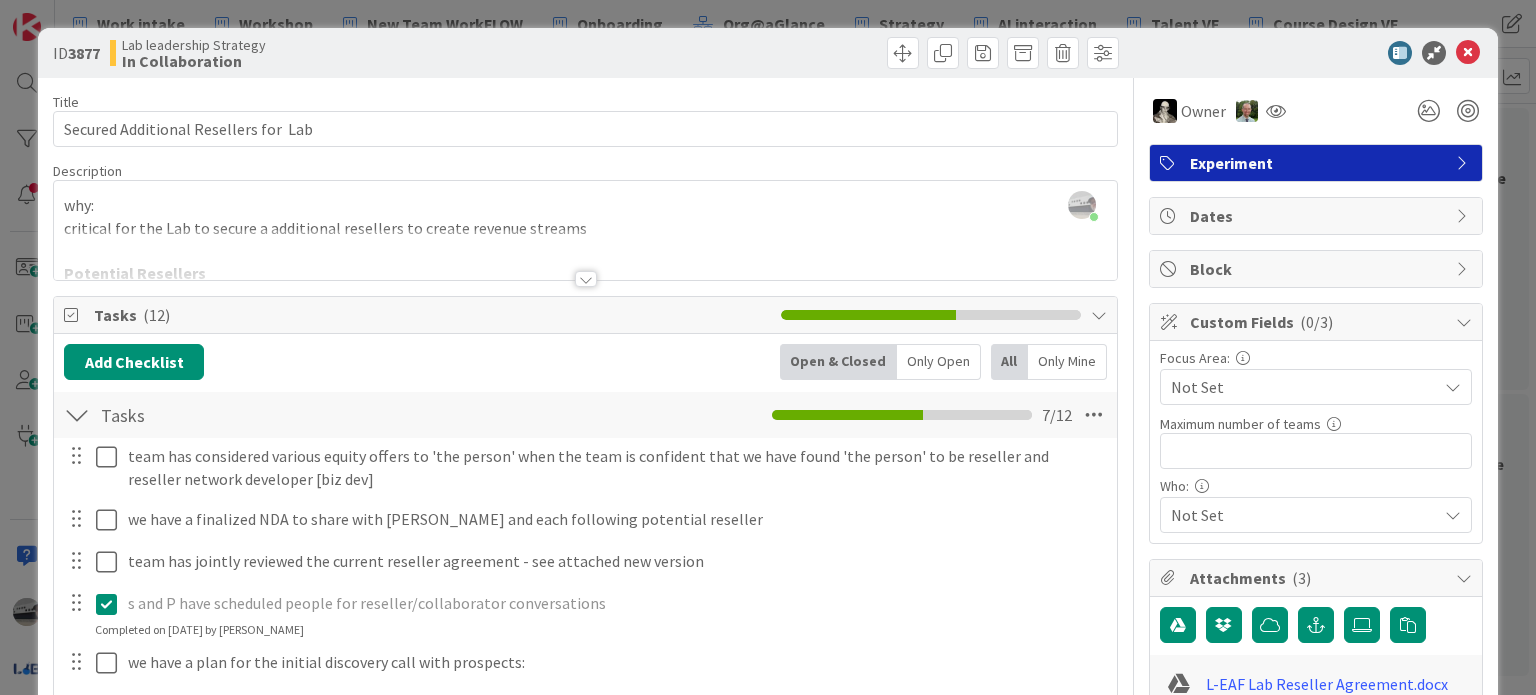 scroll, scrollTop: 0, scrollLeft: 0, axis: both 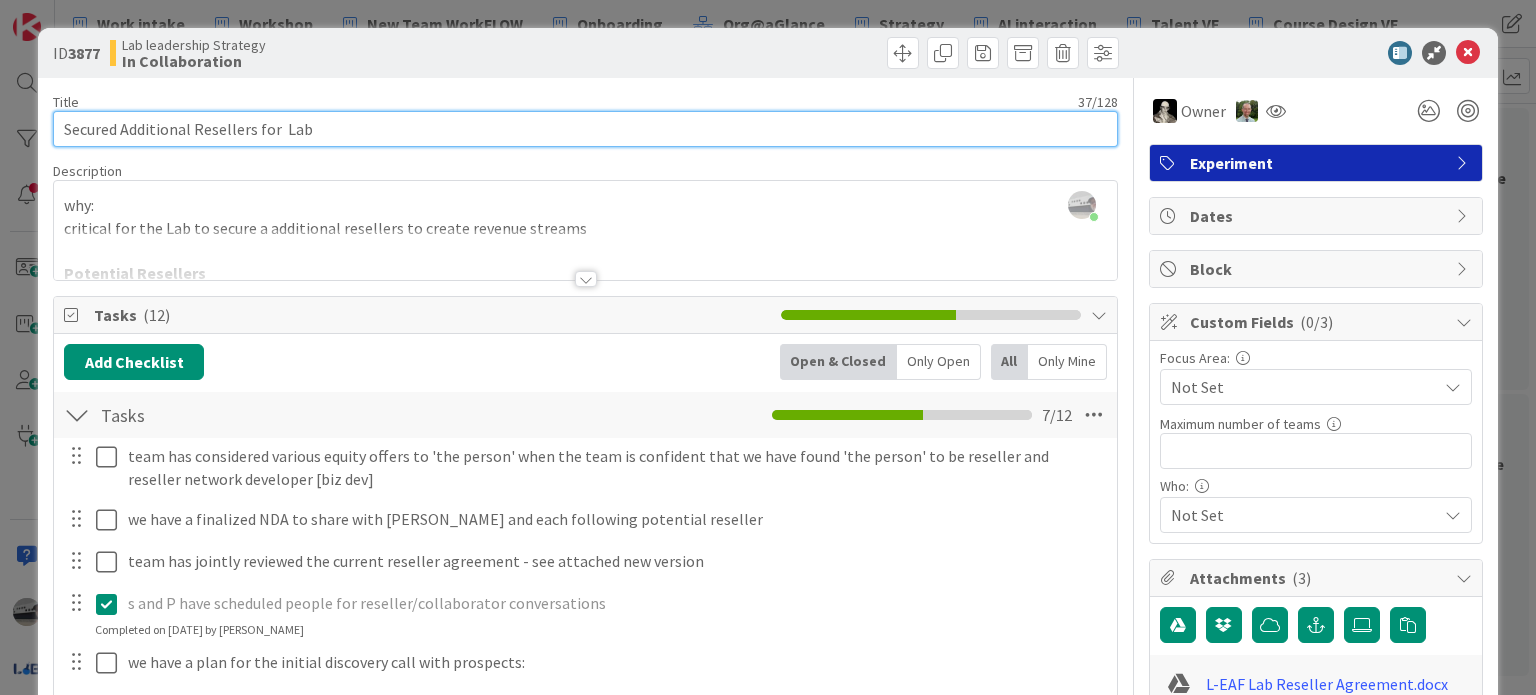 drag, startPoint x: 348, startPoint y: 120, endPoint x: 0, endPoint y: 138, distance: 348.4652 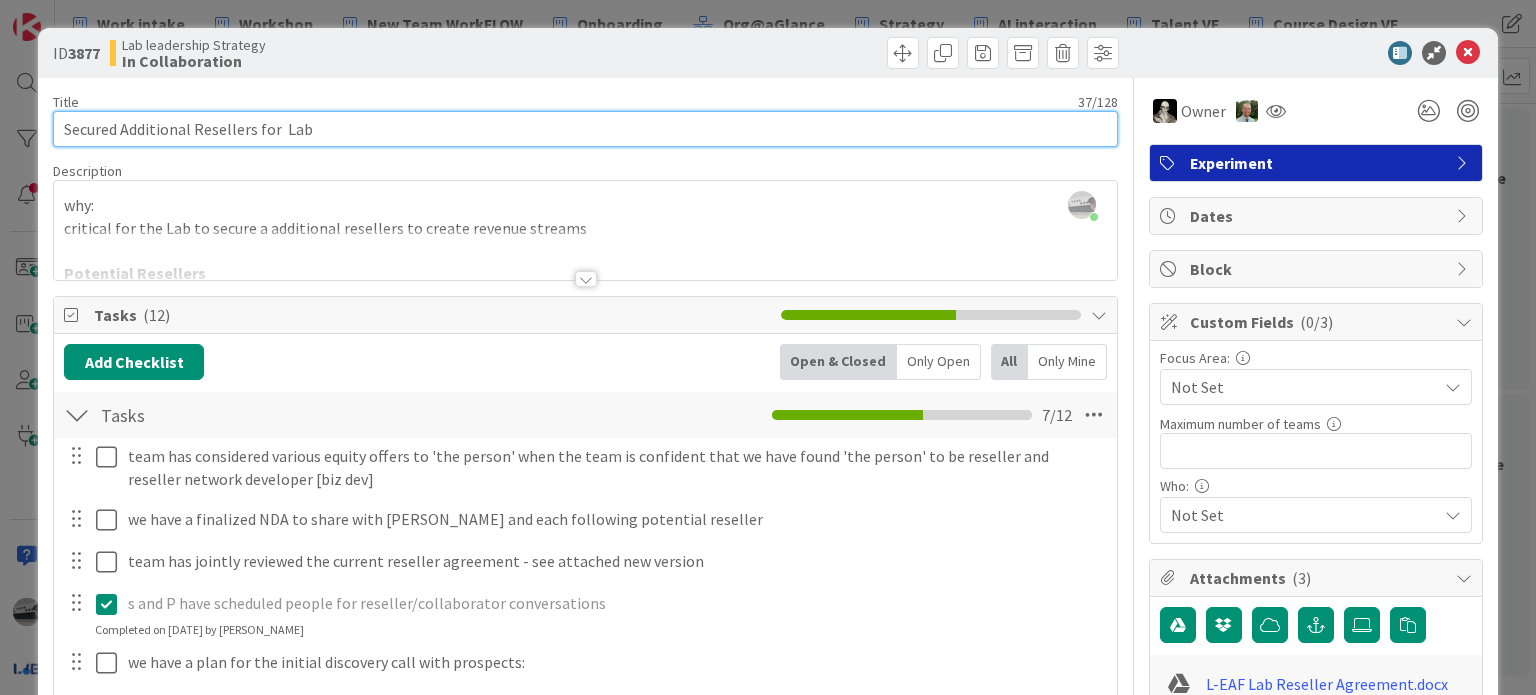 click on "Secured Additional Resellers for  Lab" at bounding box center (585, 129) 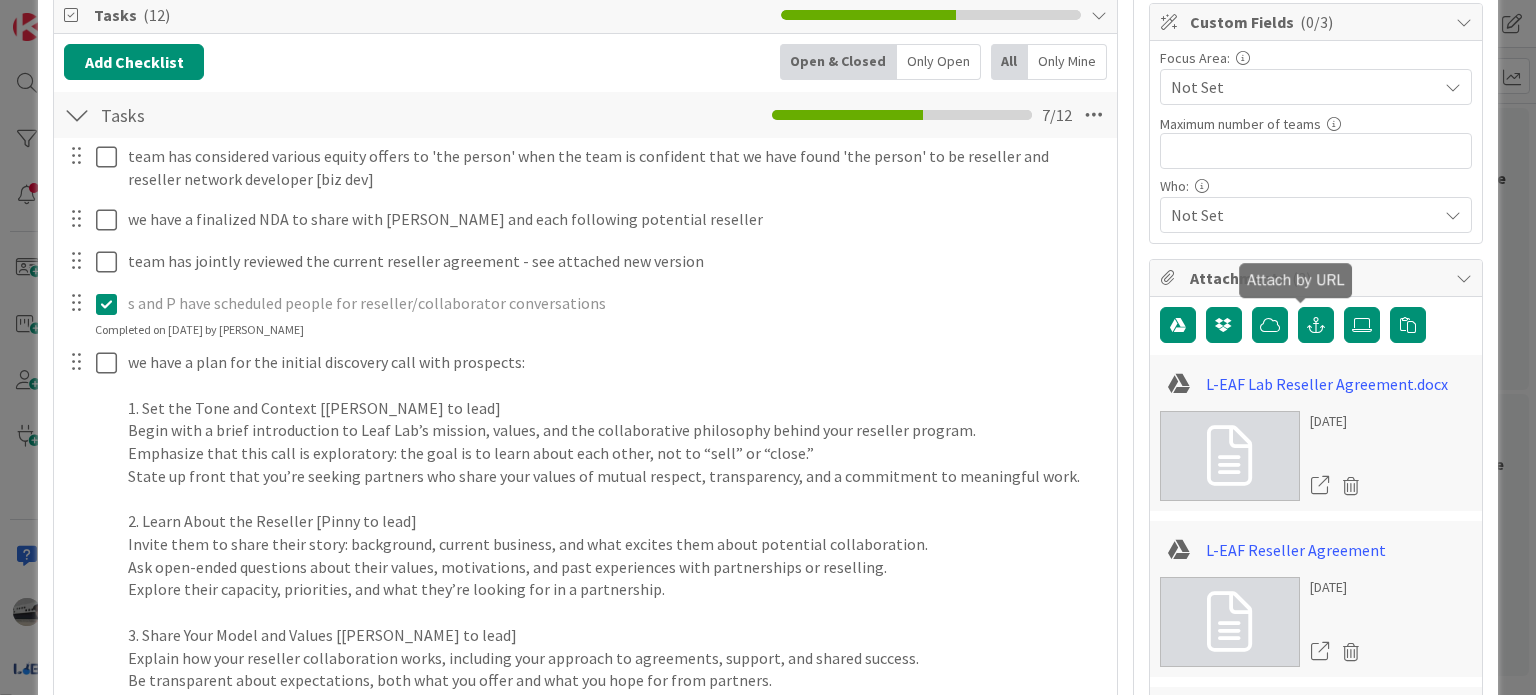 scroll, scrollTop: 0, scrollLeft: 0, axis: both 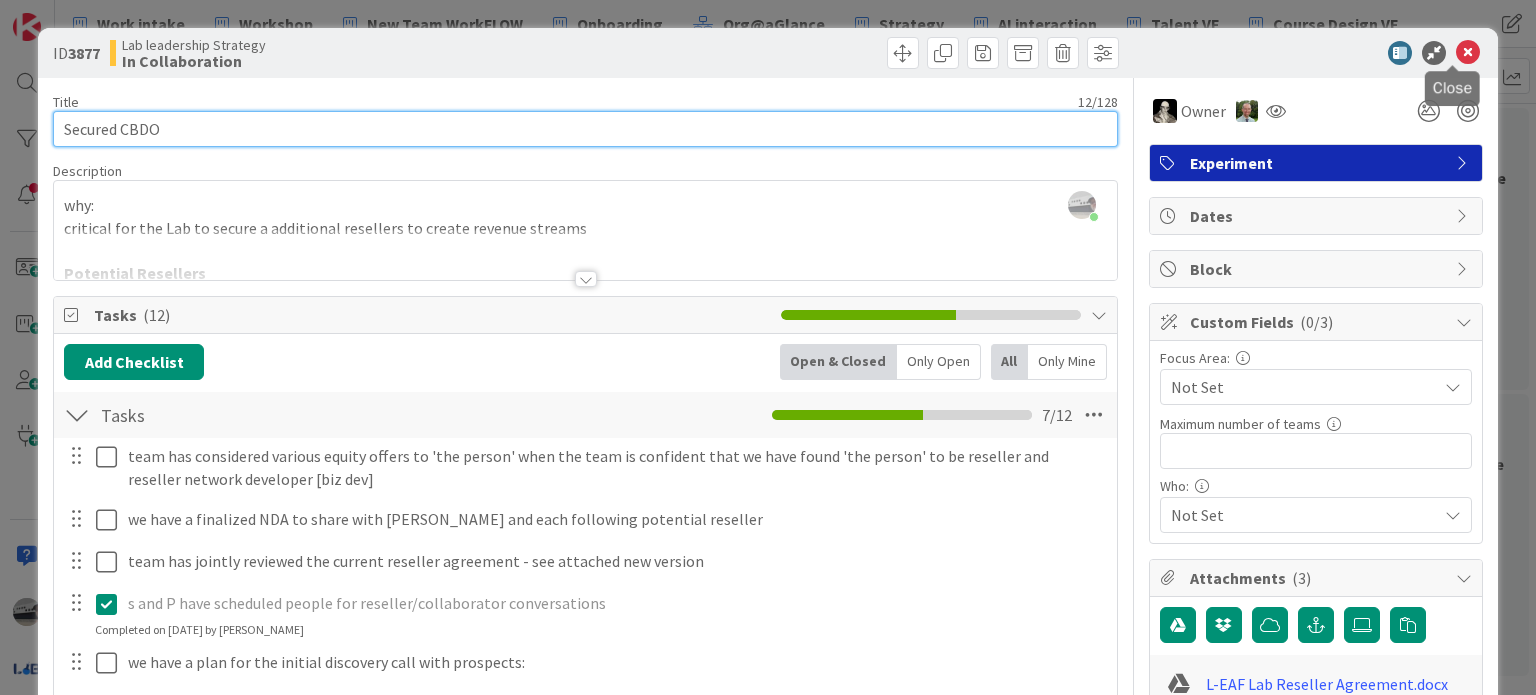 type on "Secured CBDO" 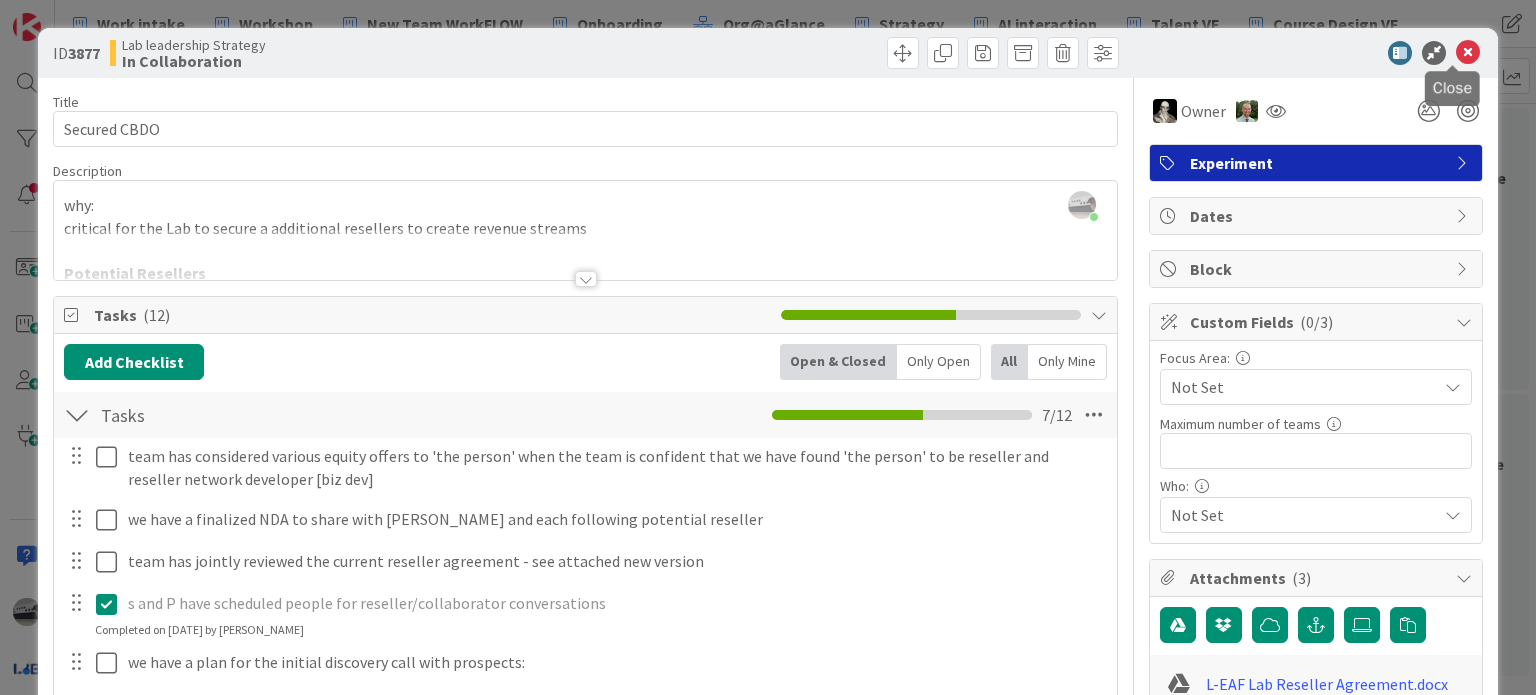 click at bounding box center [1468, 53] 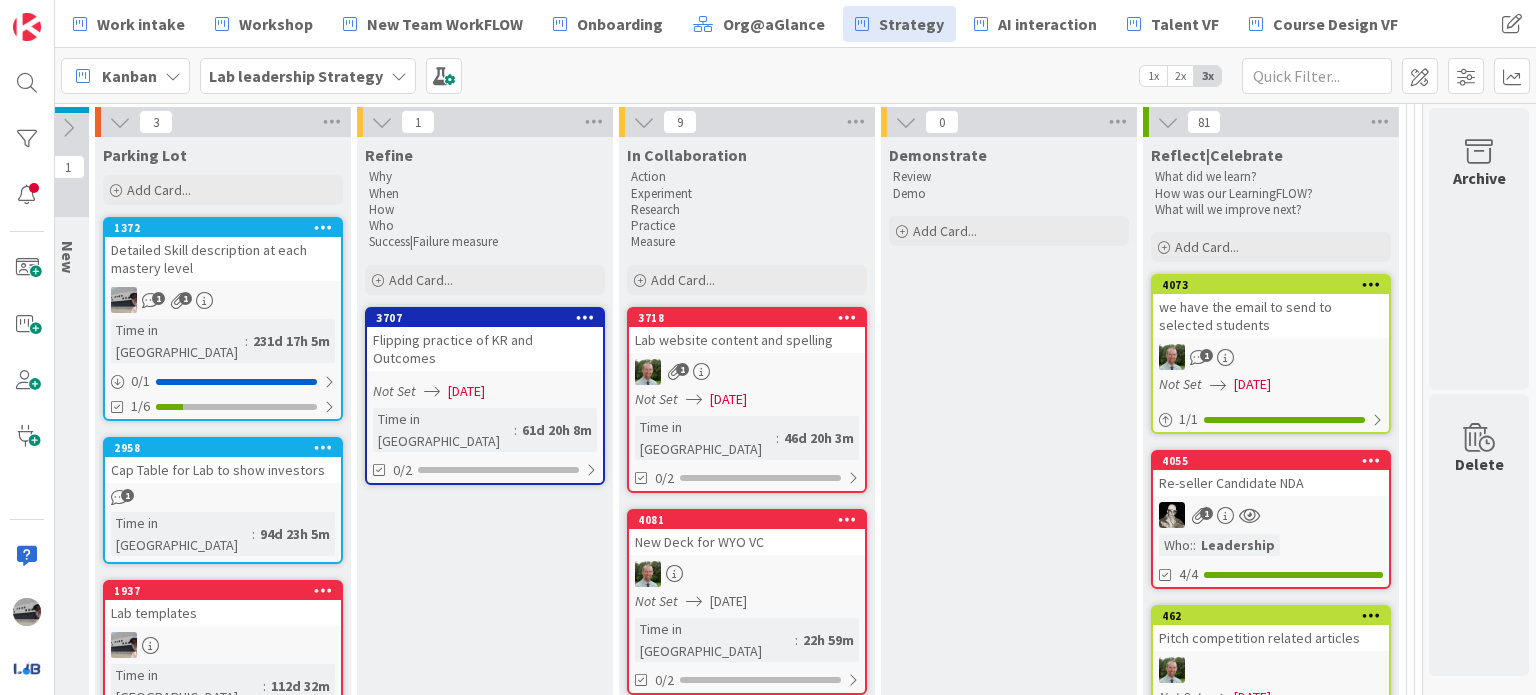 scroll, scrollTop: 45, scrollLeft: 970, axis: both 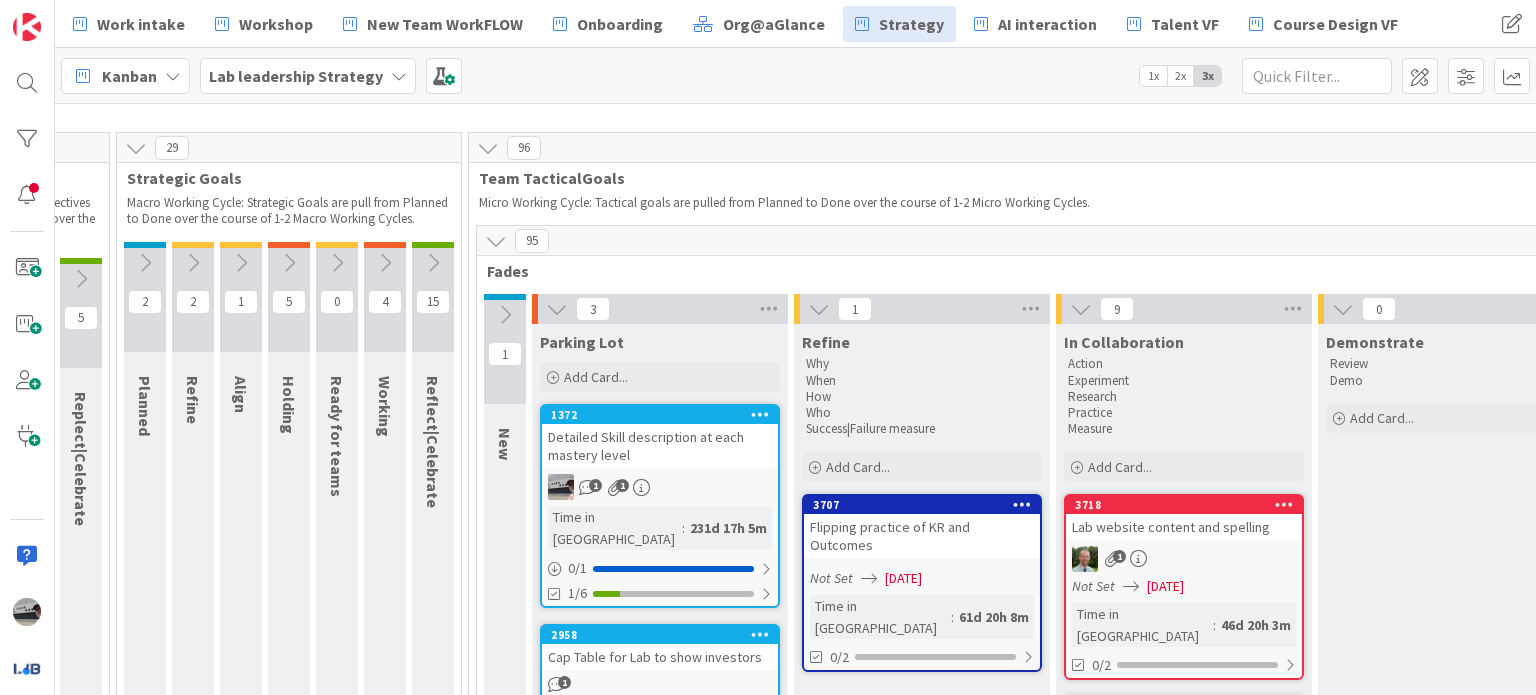click at bounding box center (505, 315) 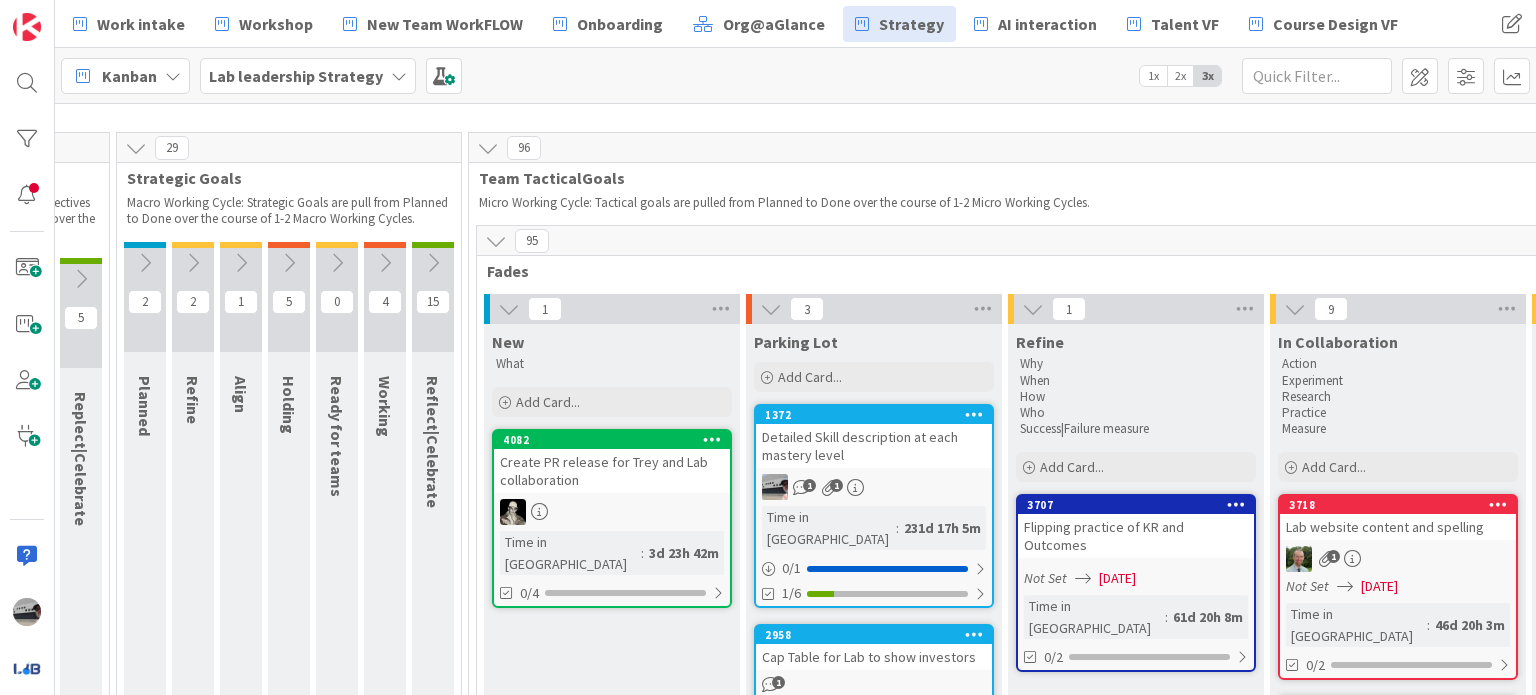 click at bounding box center [509, 309] 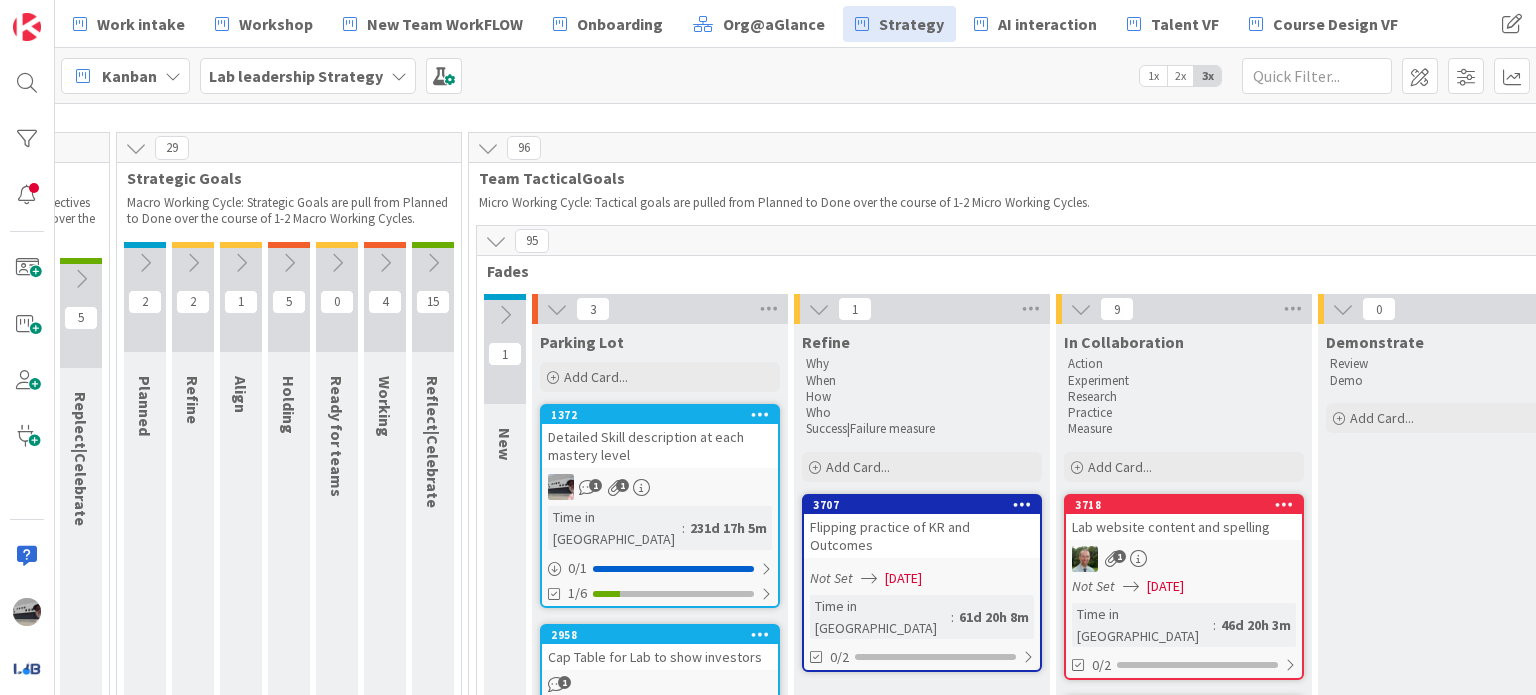click at bounding box center [557, 309] 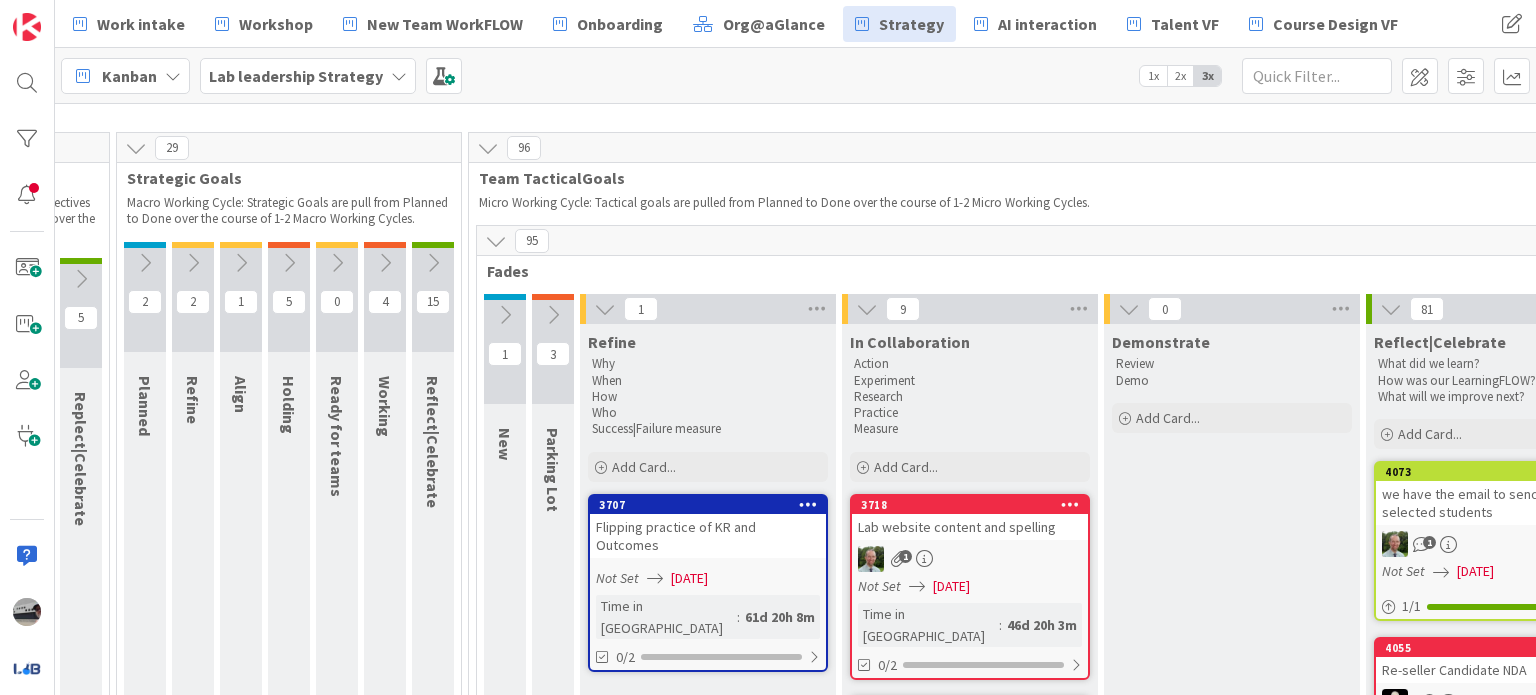 click at bounding box center (605, 309) 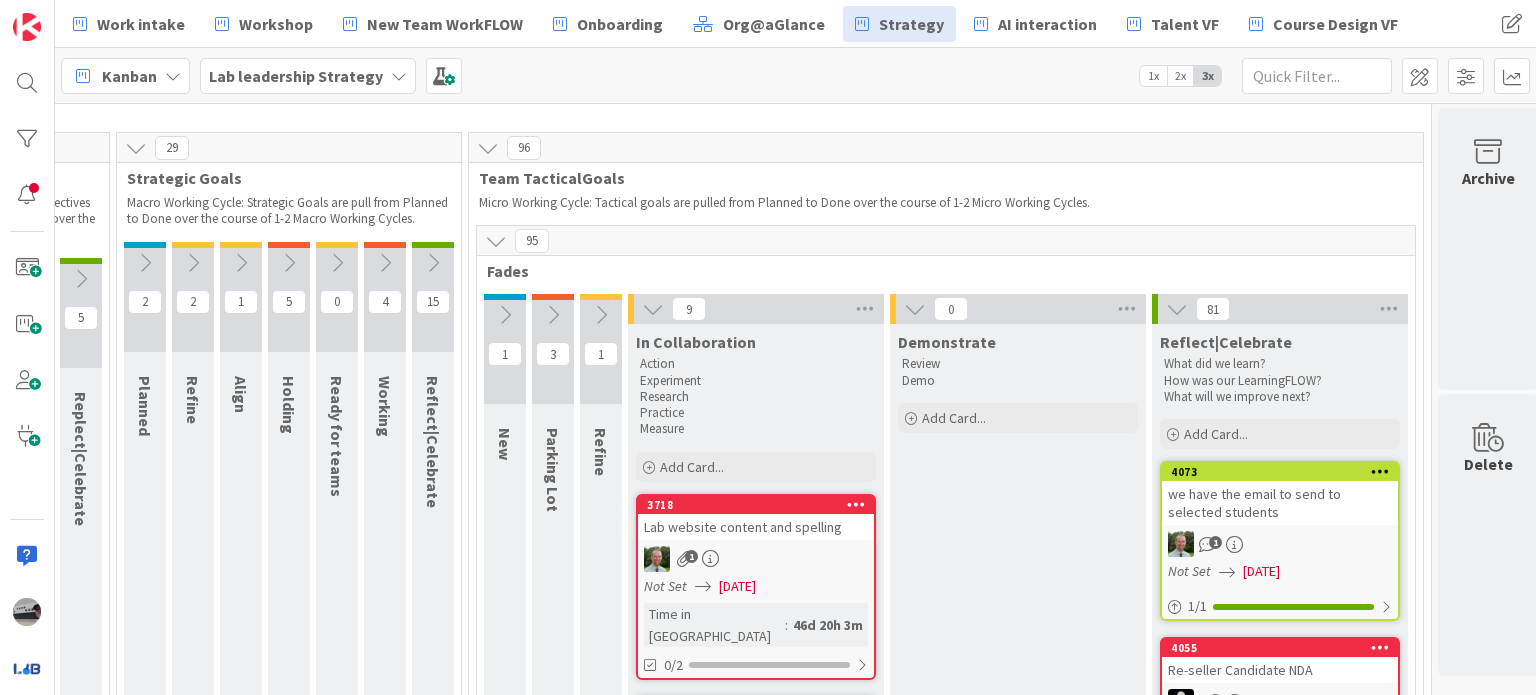click at bounding box center [653, 309] 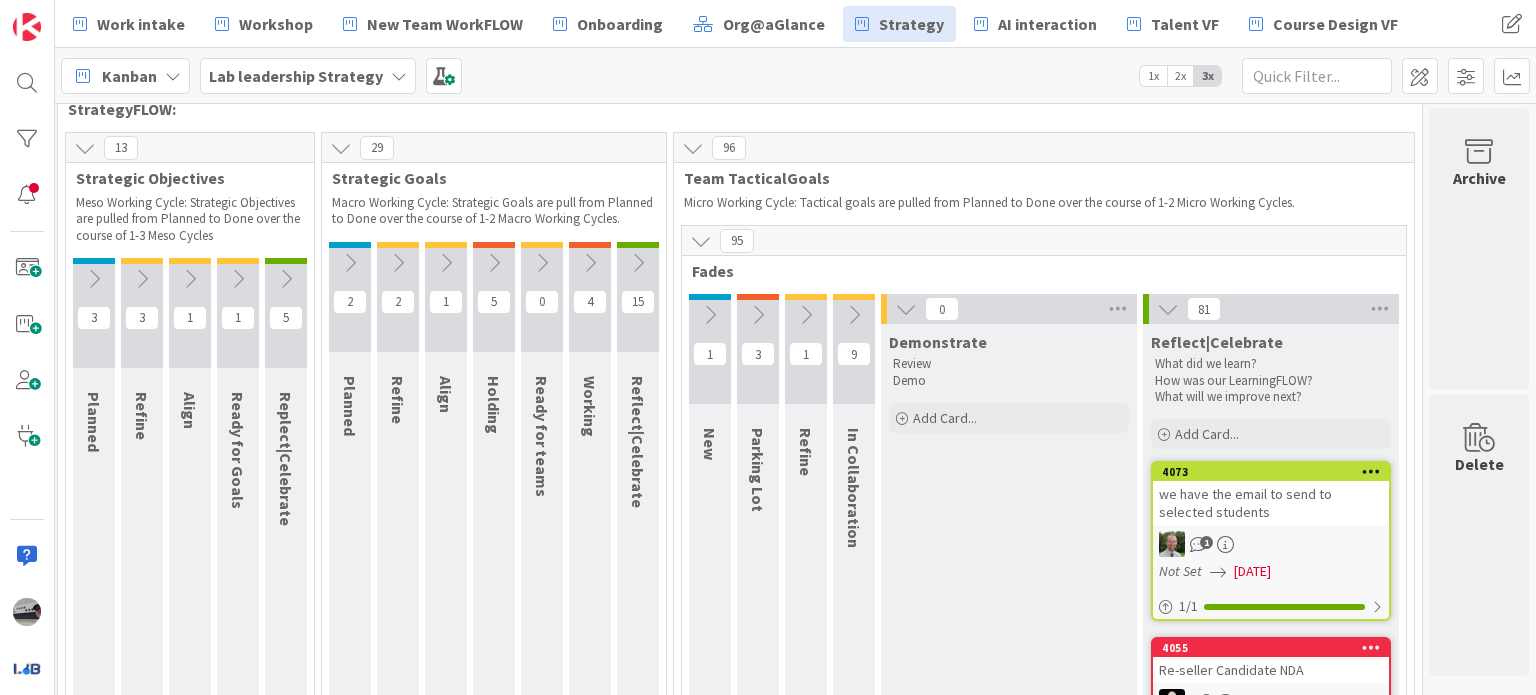 click at bounding box center [906, 309] 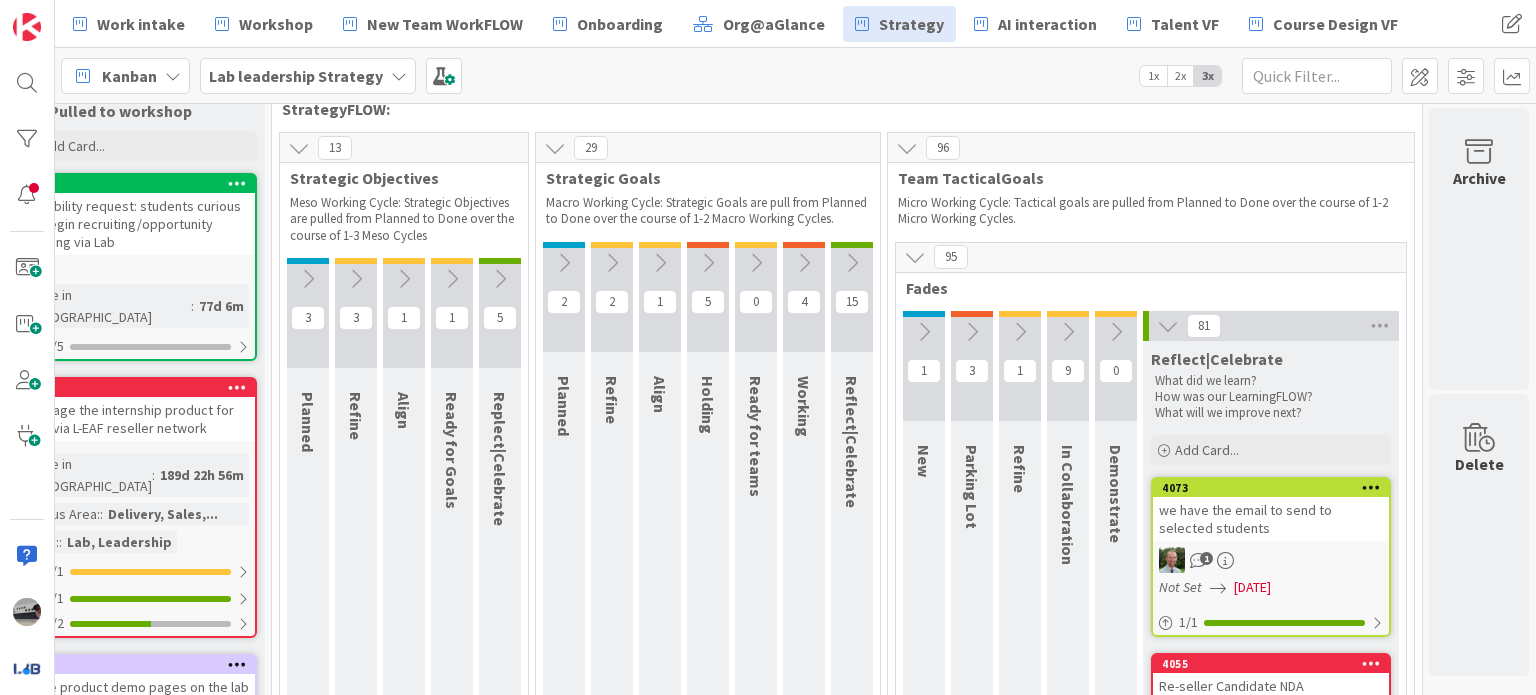 click at bounding box center [1168, 326] 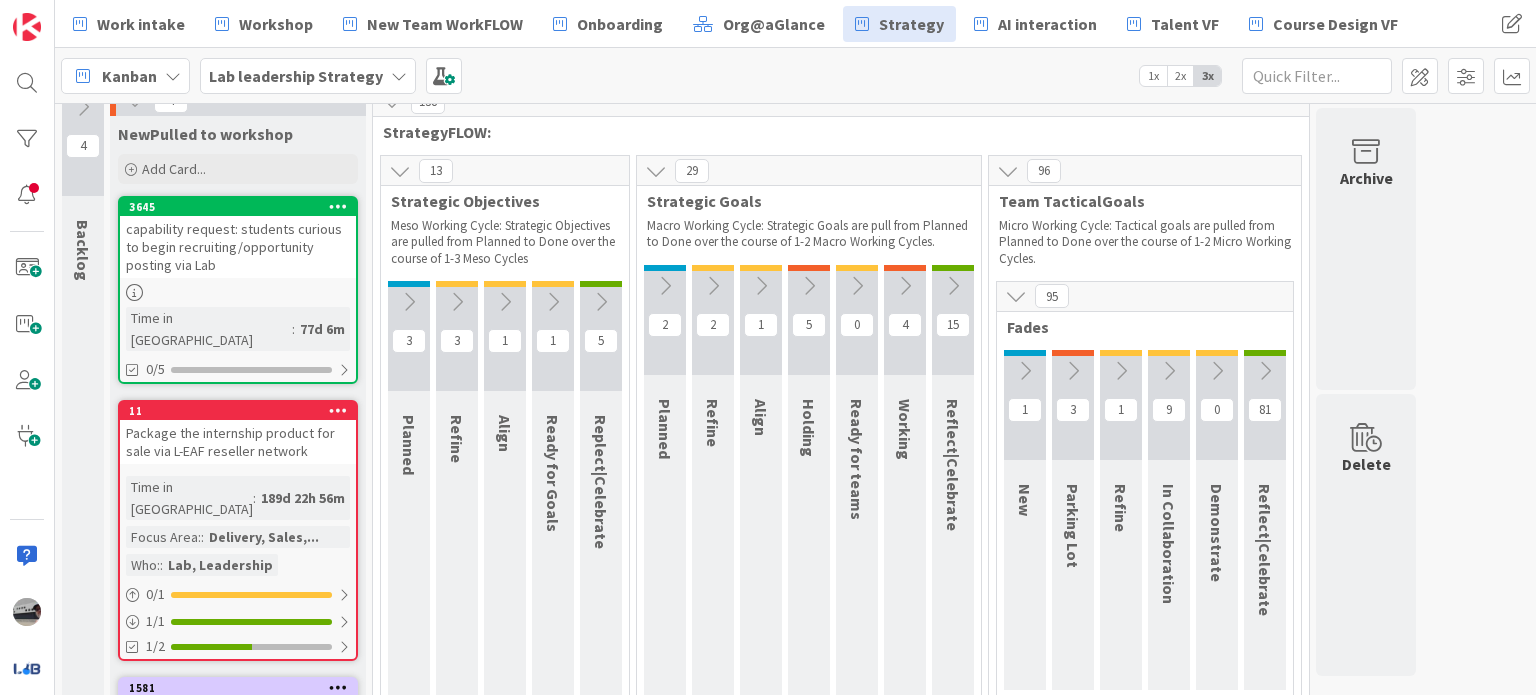scroll, scrollTop: 0, scrollLeft: 0, axis: both 